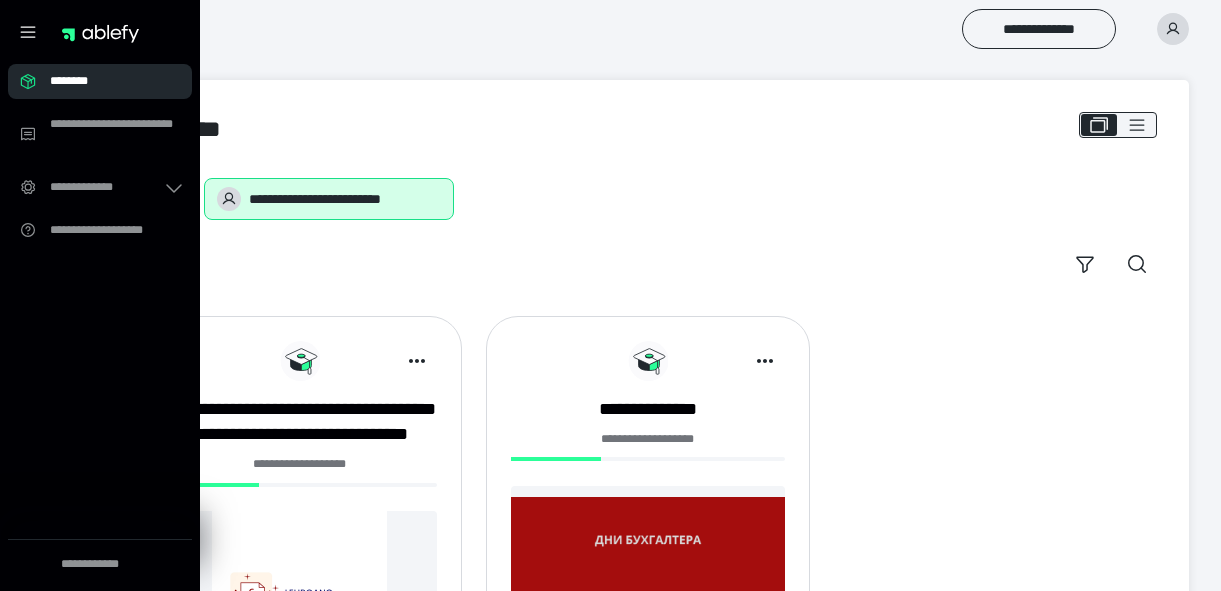 scroll, scrollTop: 181, scrollLeft: 0, axis: vertical 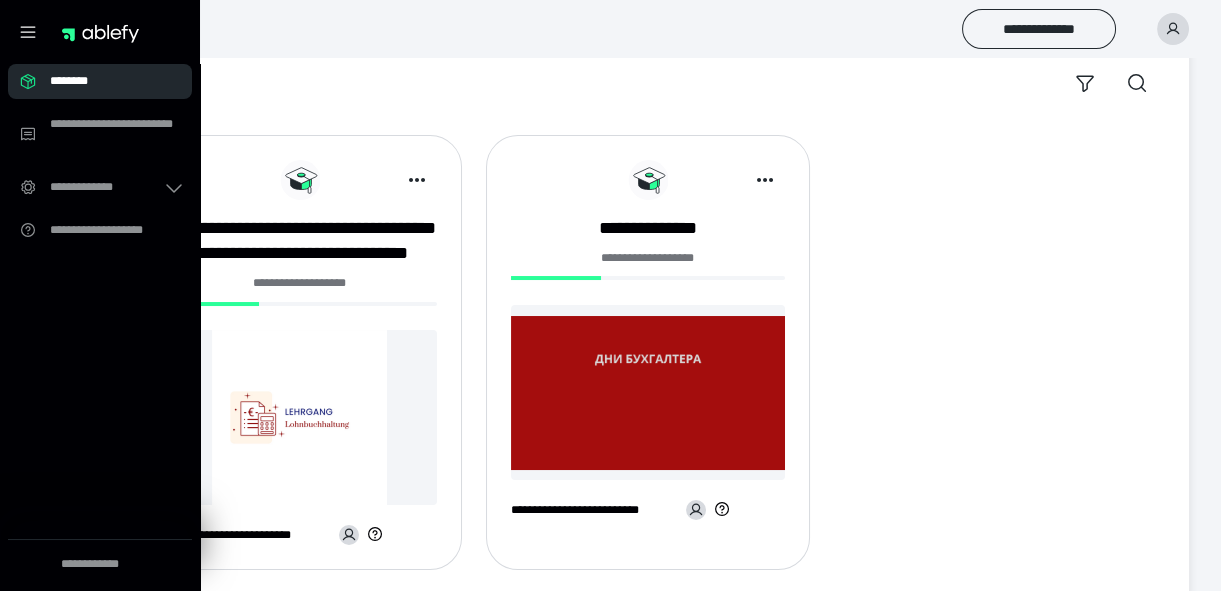 click on "**********" at bounding box center (710, 29) 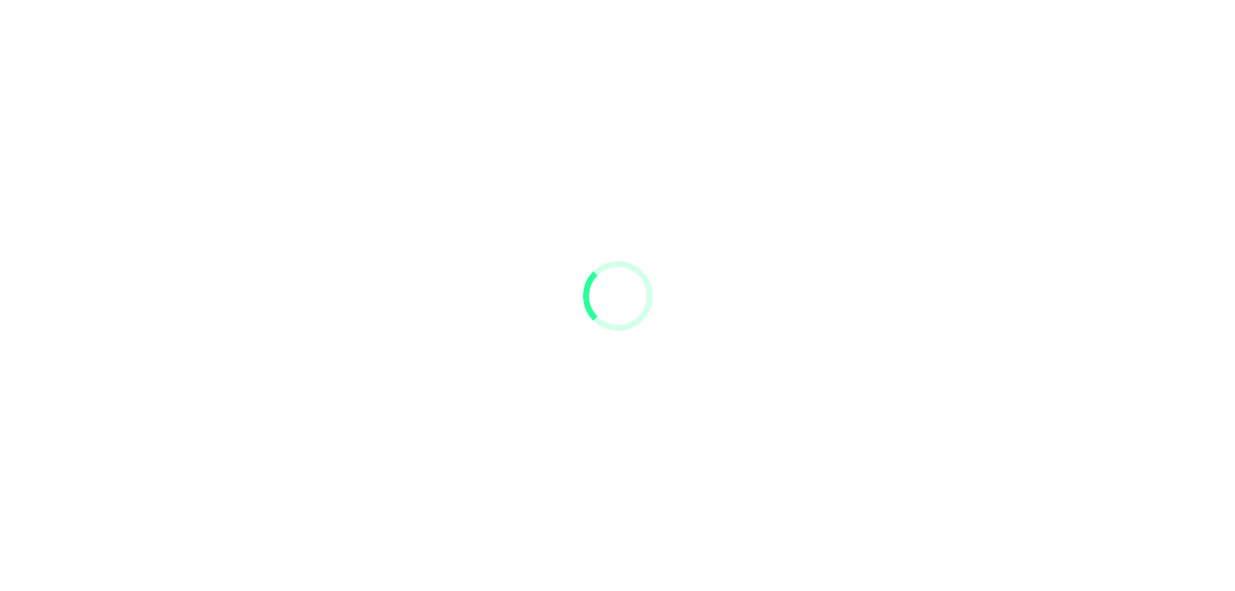 scroll, scrollTop: 0, scrollLeft: 0, axis: both 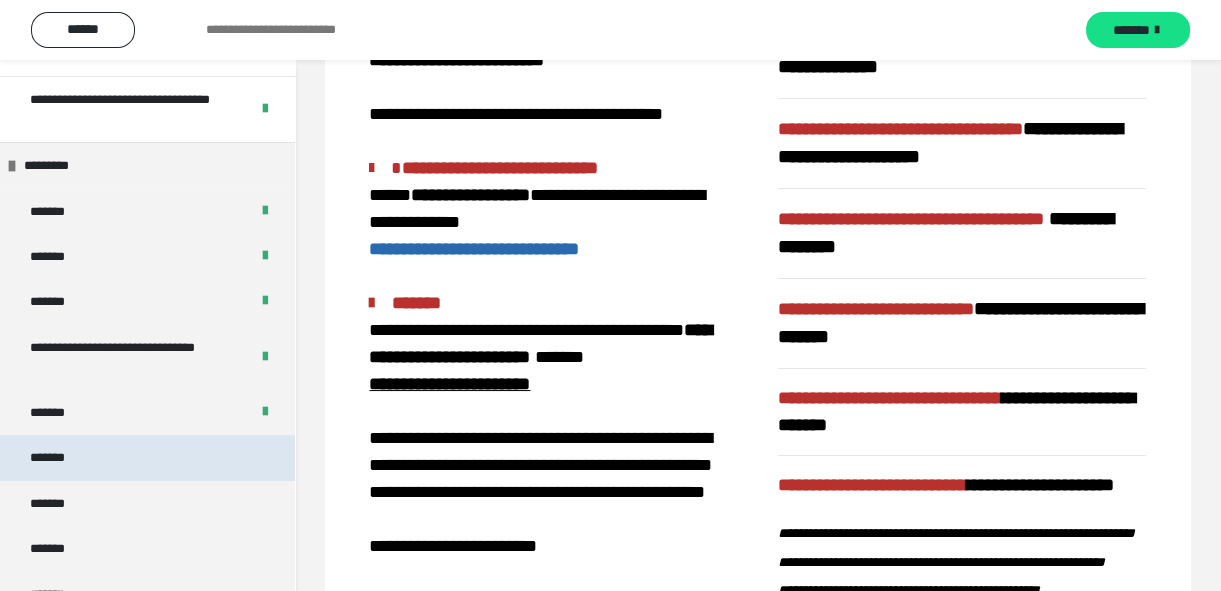 click on "*******" at bounding box center [147, 457] 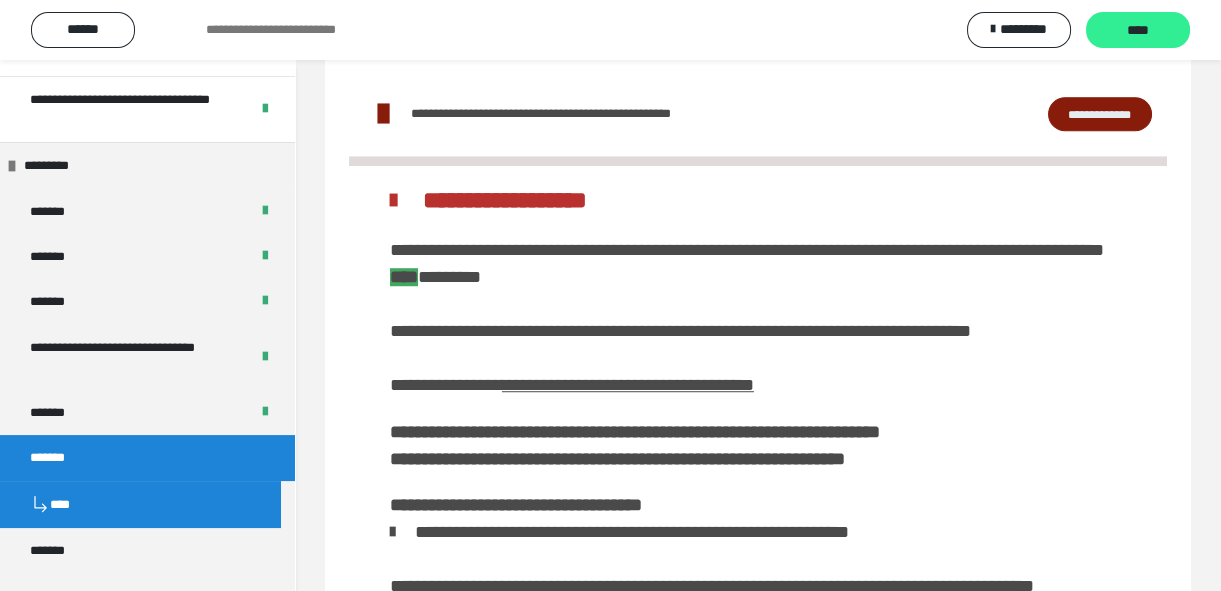 scroll, scrollTop: 2443, scrollLeft: 0, axis: vertical 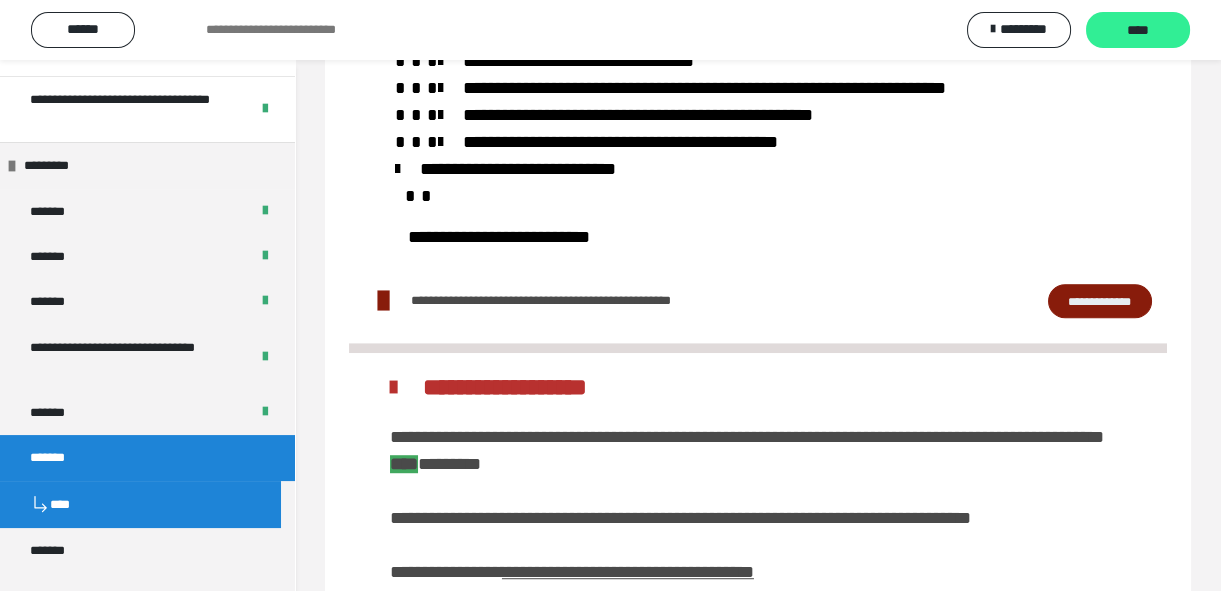 click on "****" at bounding box center [1138, 31] 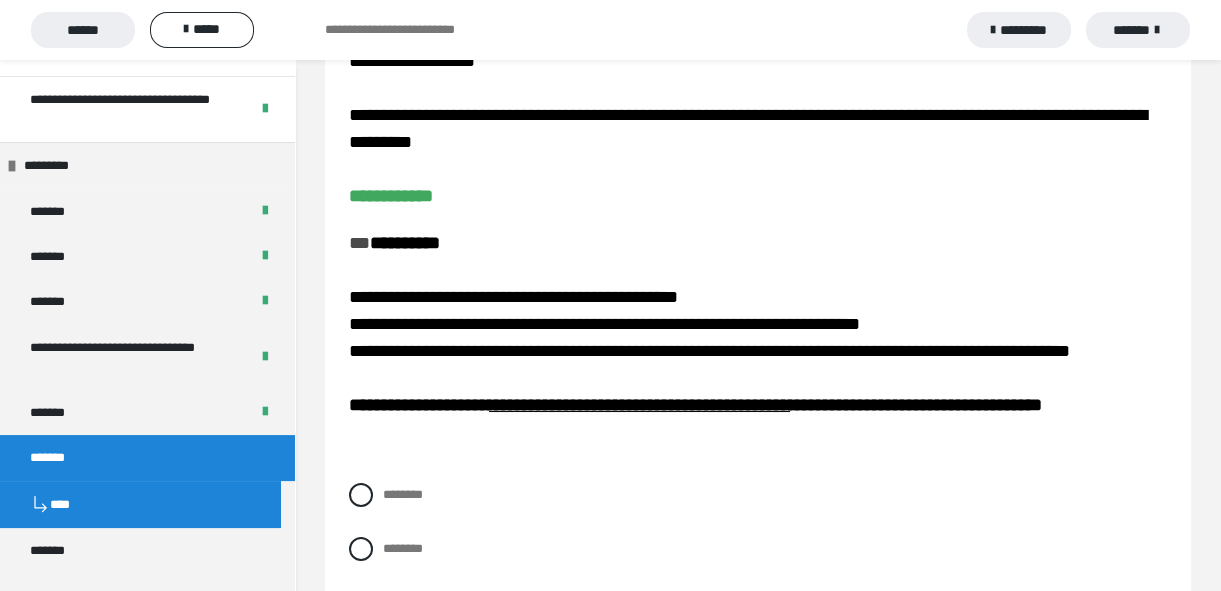 scroll, scrollTop: 90, scrollLeft: 0, axis: vertical 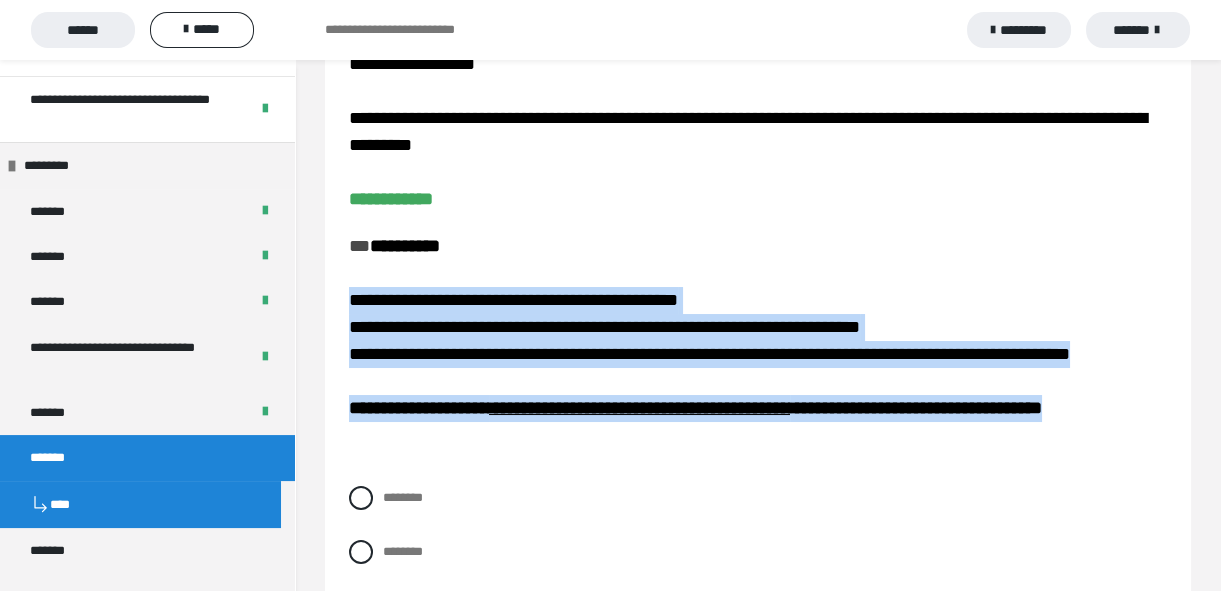 drag, startPoint x: 346, startPoint y: 293, endPoint x: 540, endPoint y: 463, distance: 257.94574 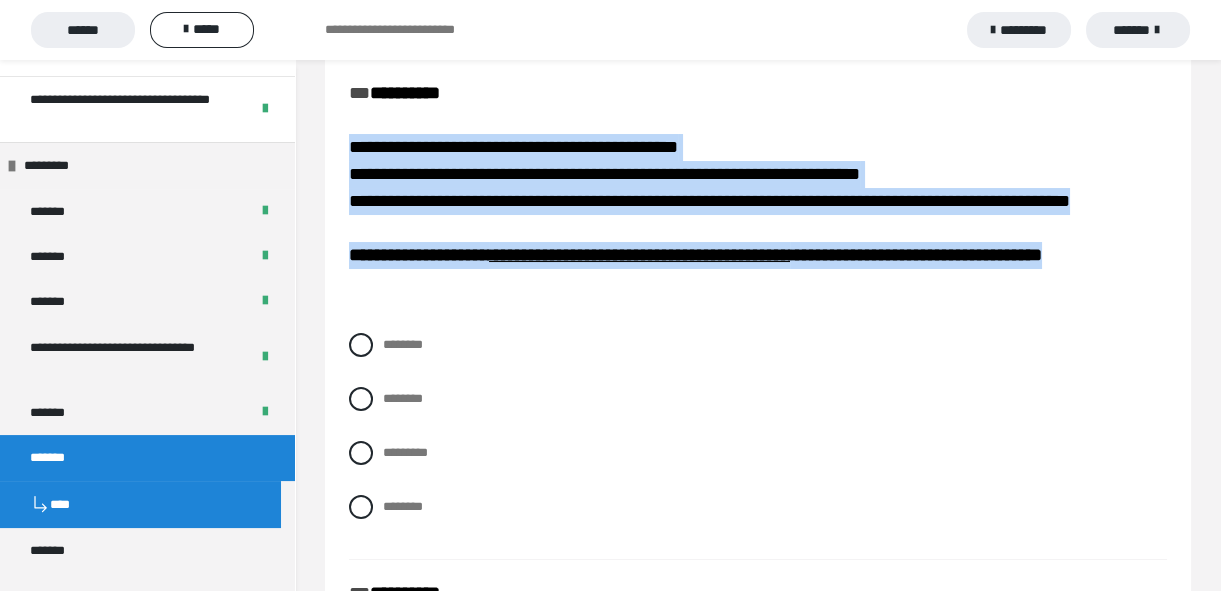 scroll, scrollTop: 272, scrollLeft: 0, axis: vertical 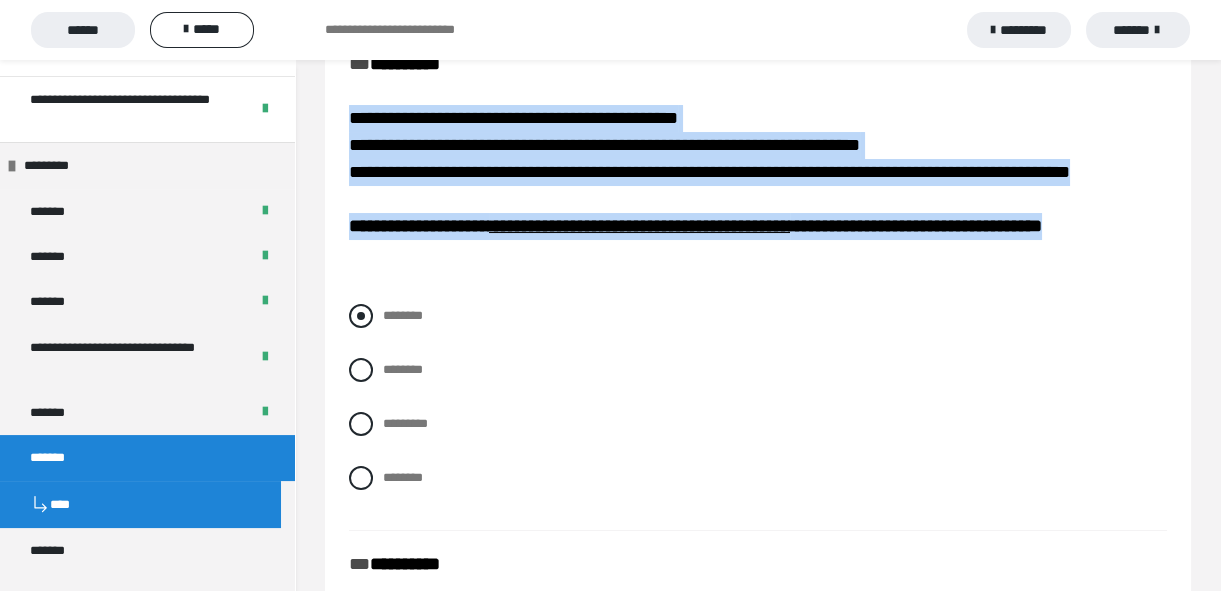 click at bounding box center (361, 316) 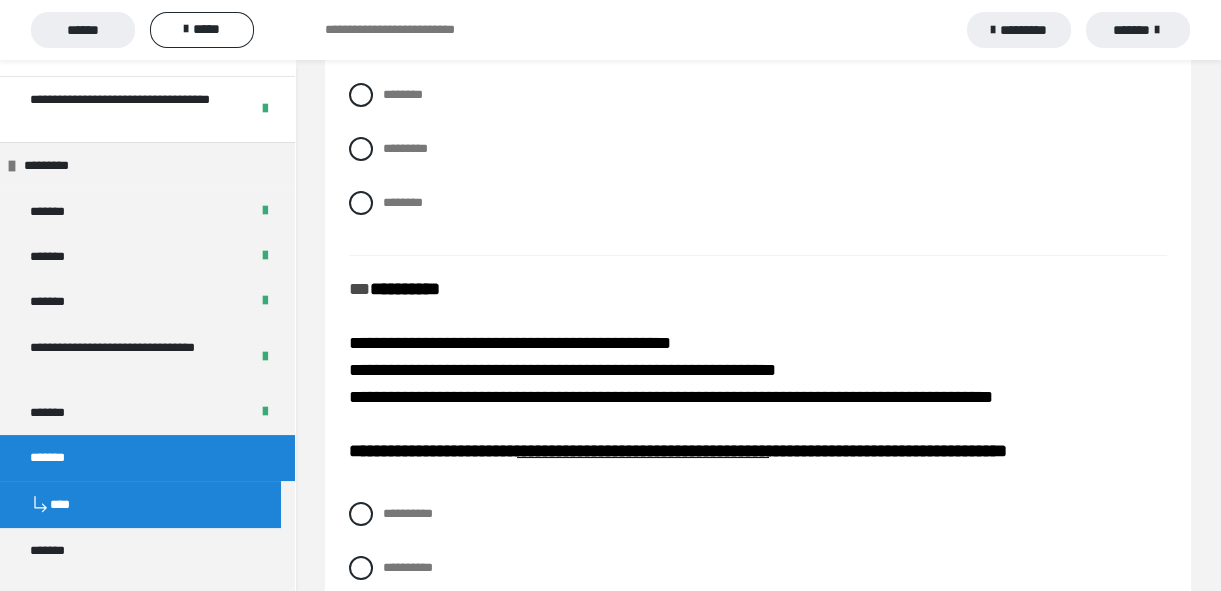 scroll, scrollTop: 636, scrollLeft: 0, axis: vertical 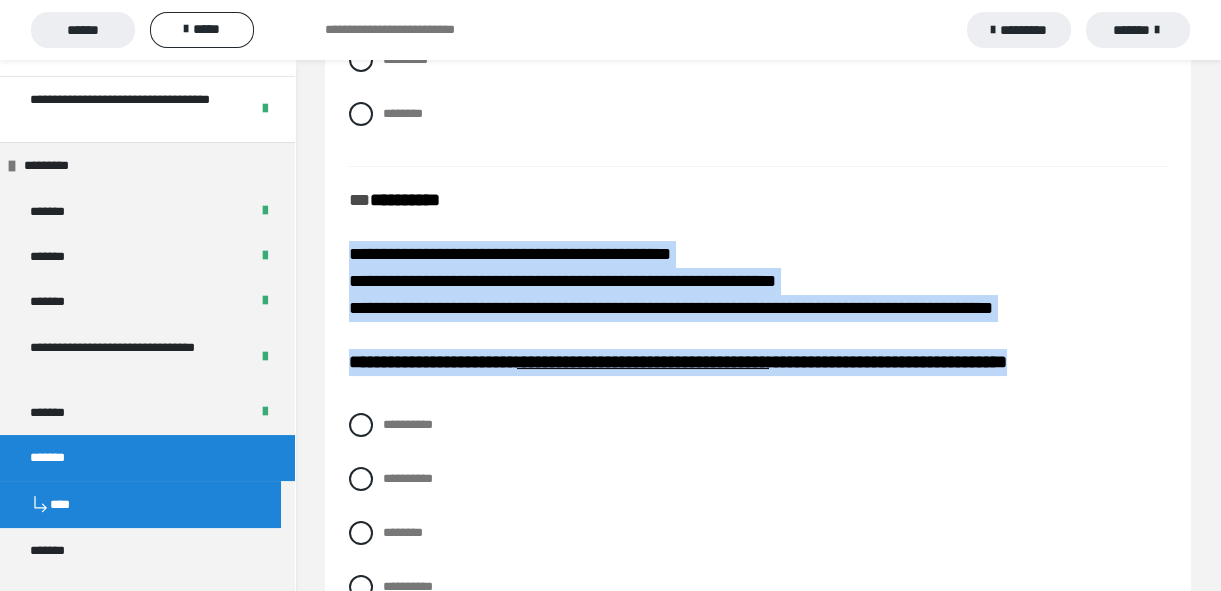 drag, startPoint x: 348, startPoint y: 251, endPoint x: 732, endPoint y: 390, distance: 408.3834 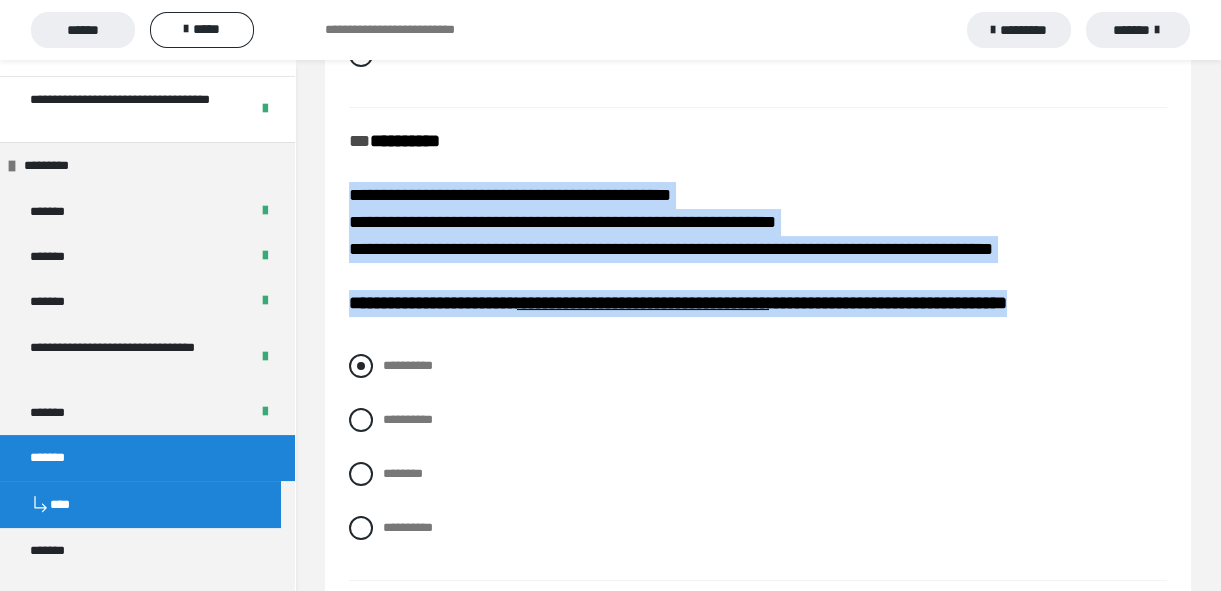 scroll, scrollTop: 727, scrollLeft: 0, axis: vertical 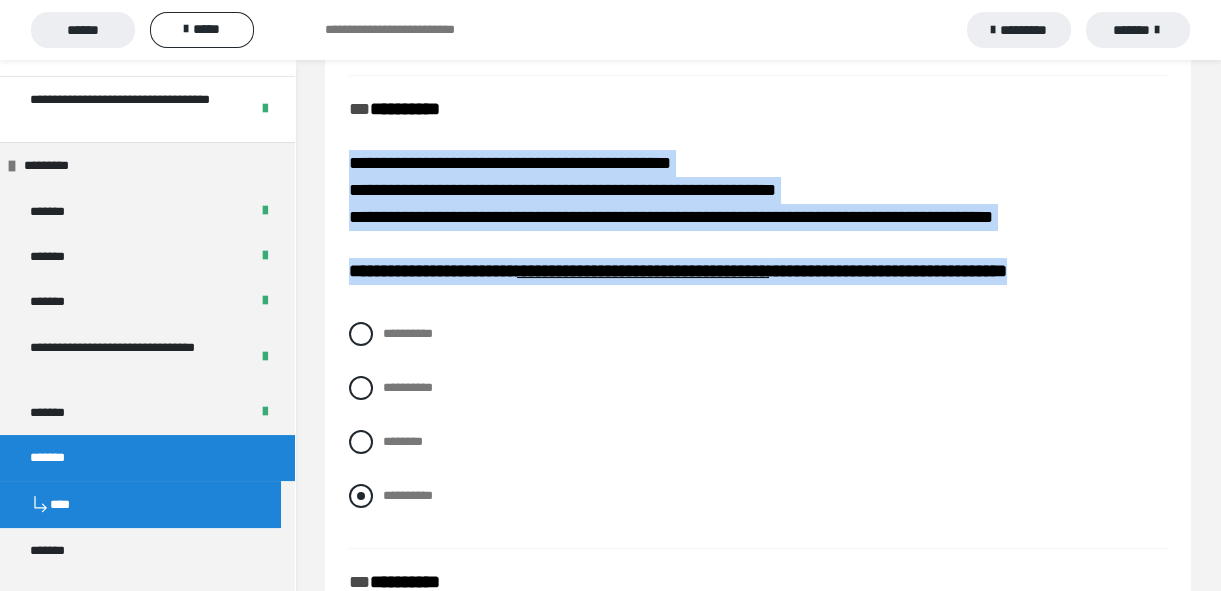 click at bounding box center (361, 496) 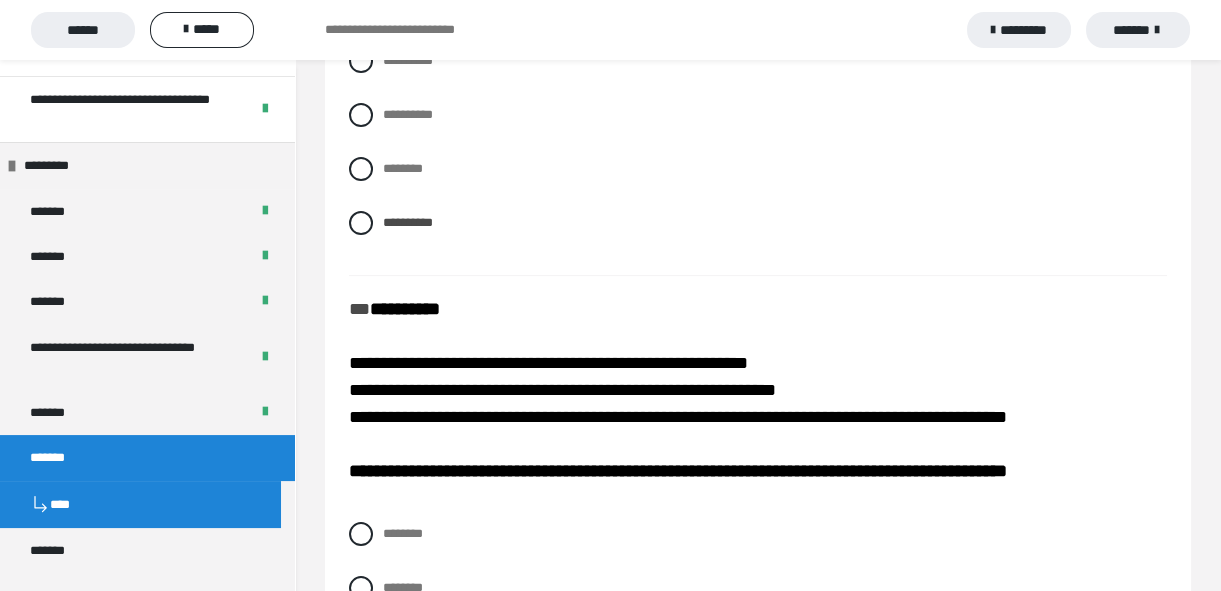scroll, scrollTop: 1090, scrollLeft: 0, axis: vertical 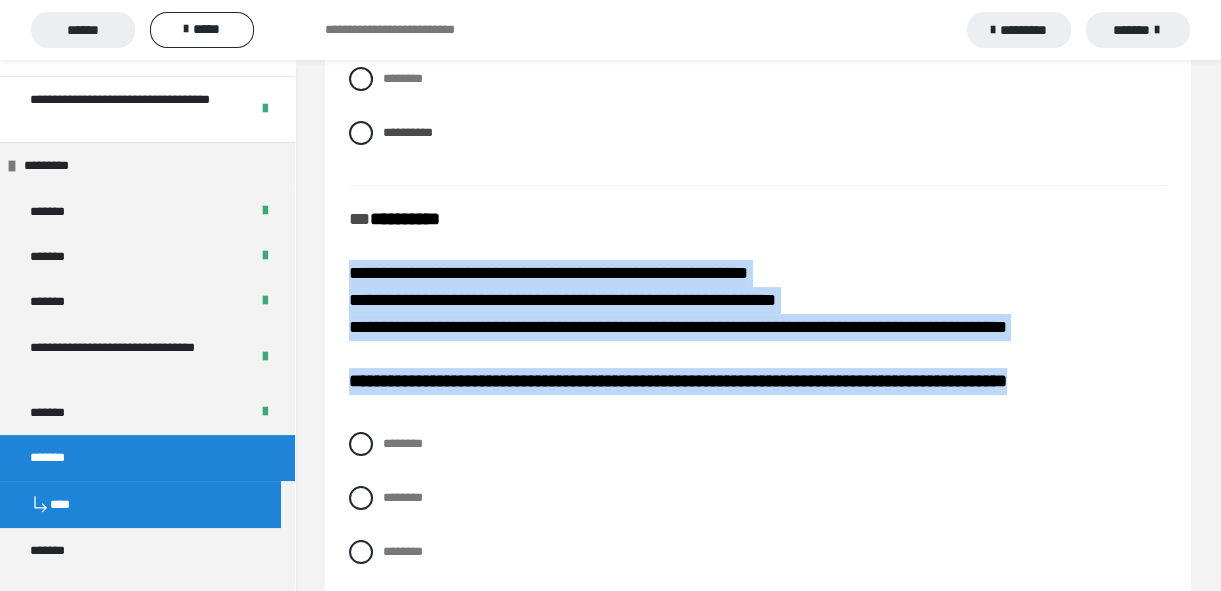 drag, startPoint x: 348, startPoint y: 268, endPoint x: 548, endPoint y: 410, distance: 245.28351 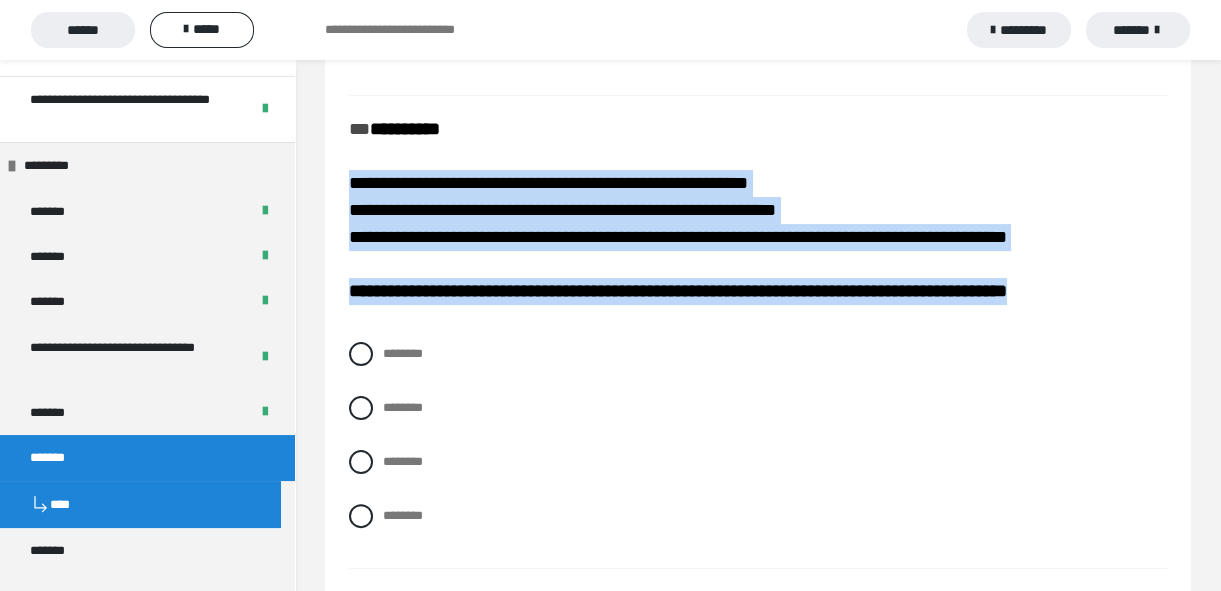 scroll, scrollTop: 1181, scrollLeft: 0, axis: vertical 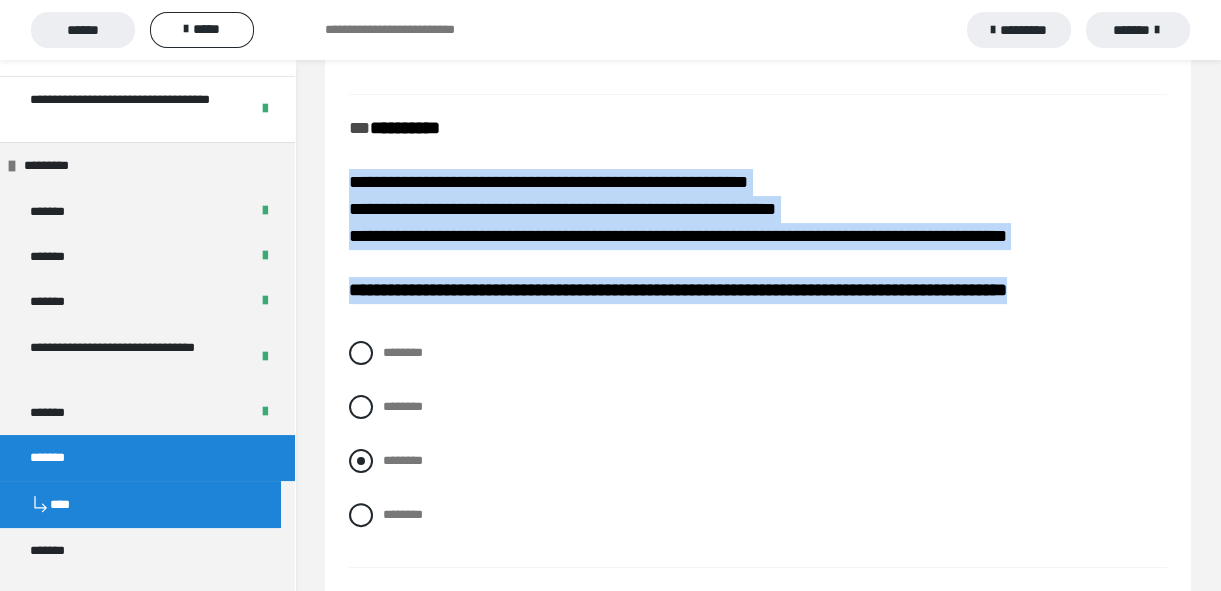 click at bounding box center (361, 461) 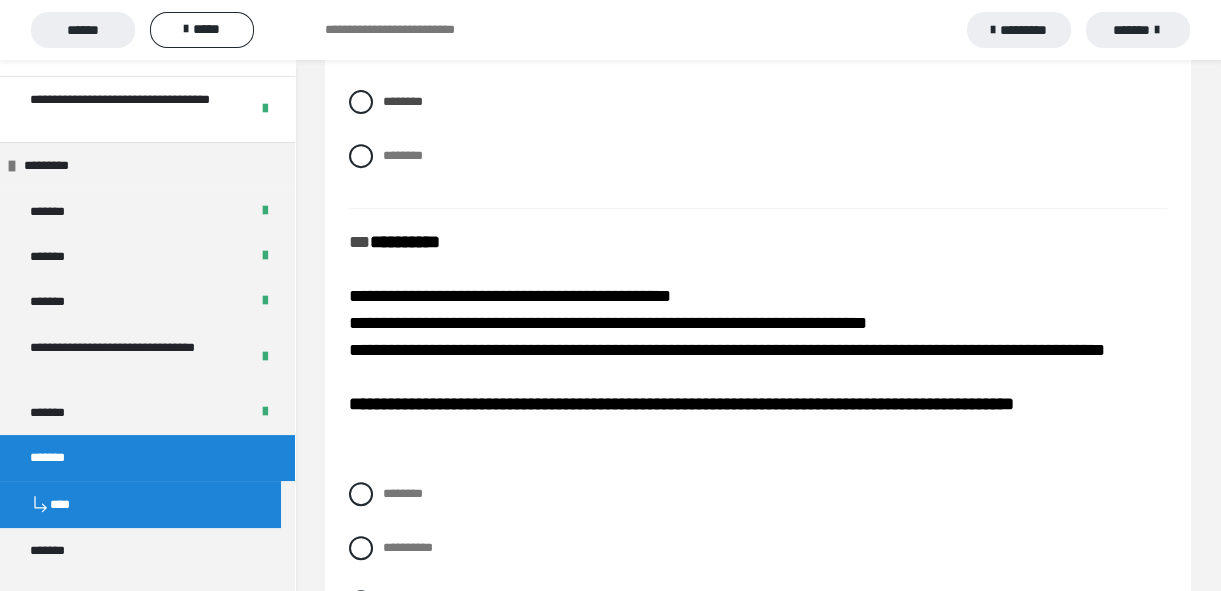 scroll, scrollTop: 1545, scrollLeft: 0, axis: vertical 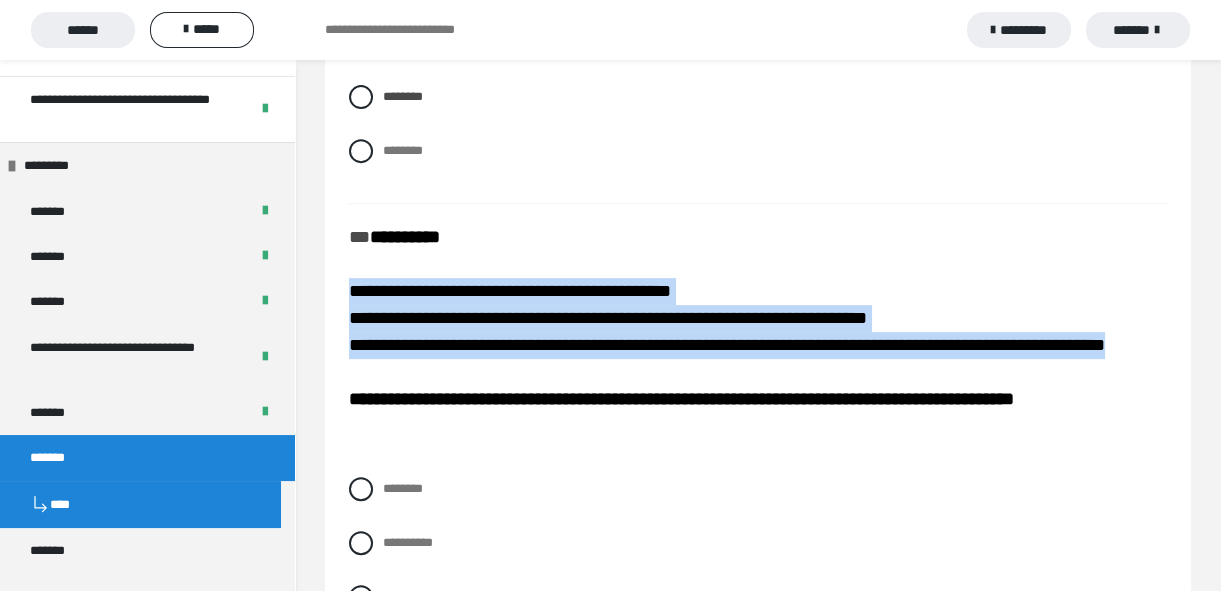 drag, startPoint x: 348, startPoint y: 283, endPoint x: 586, endPoint y: 384, distance: 258.544 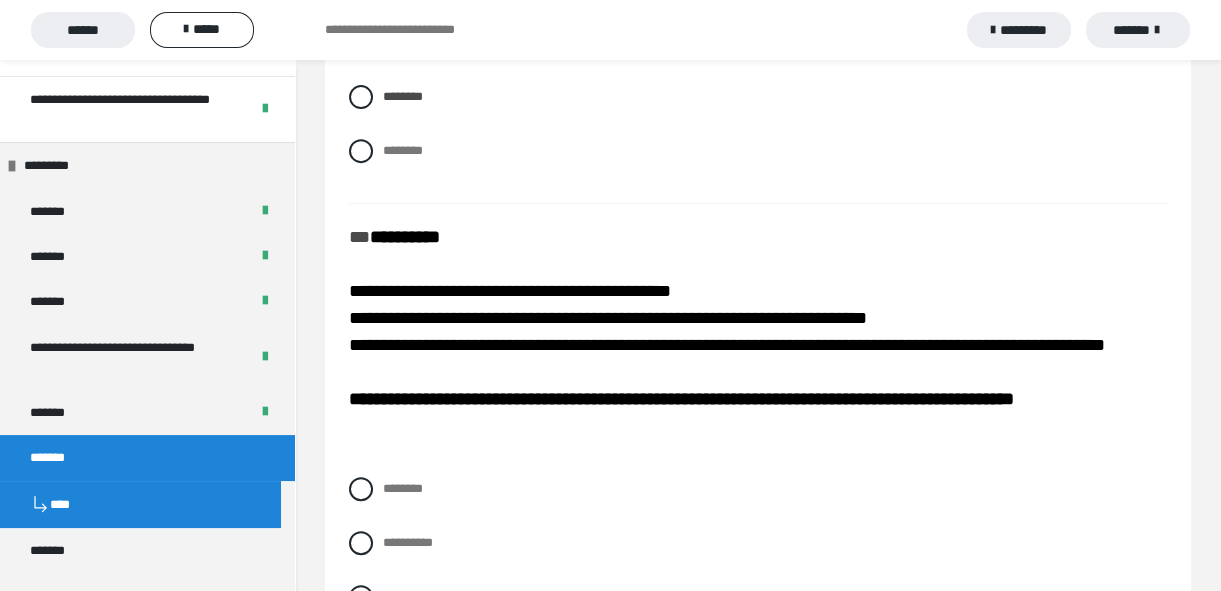 click on "**********" at bounding box center [758, 645] 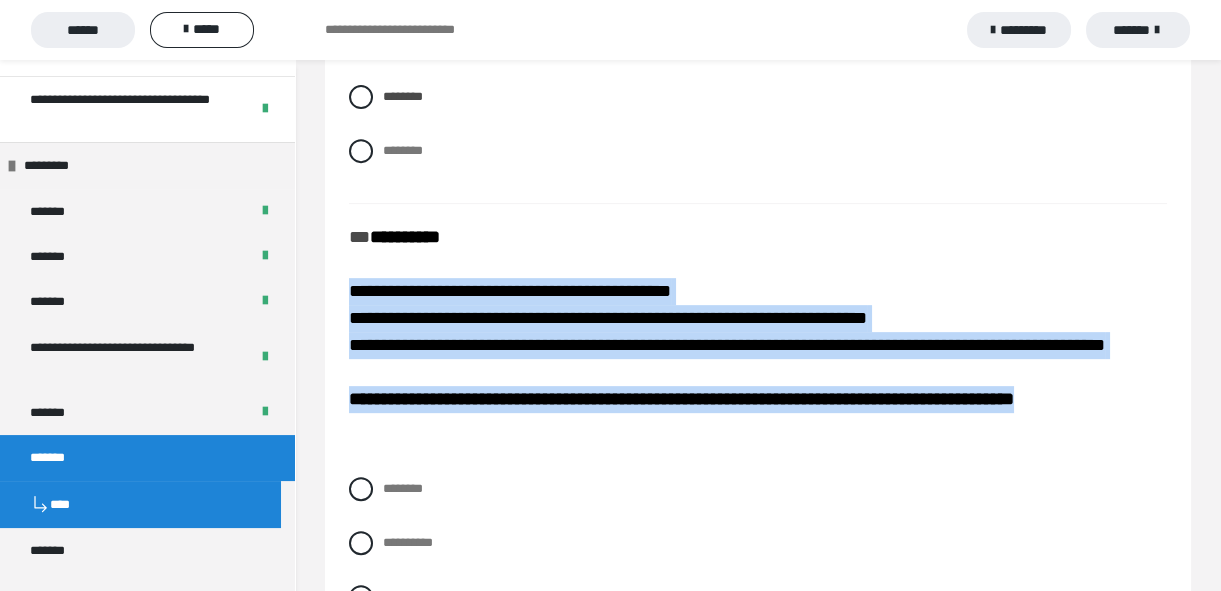 drag, startPoint x: 349, startPoint y: 280, endPoint x: 401, endPoint y: 451, distance: 178.73164 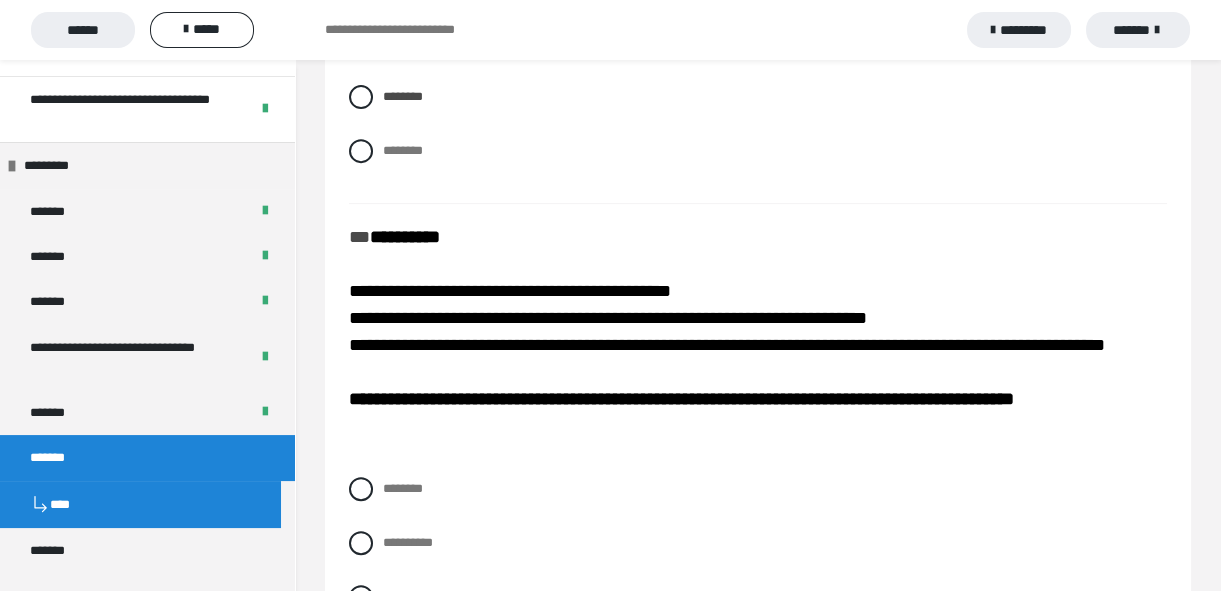 click on "**********" at bounding box center [758, 345] 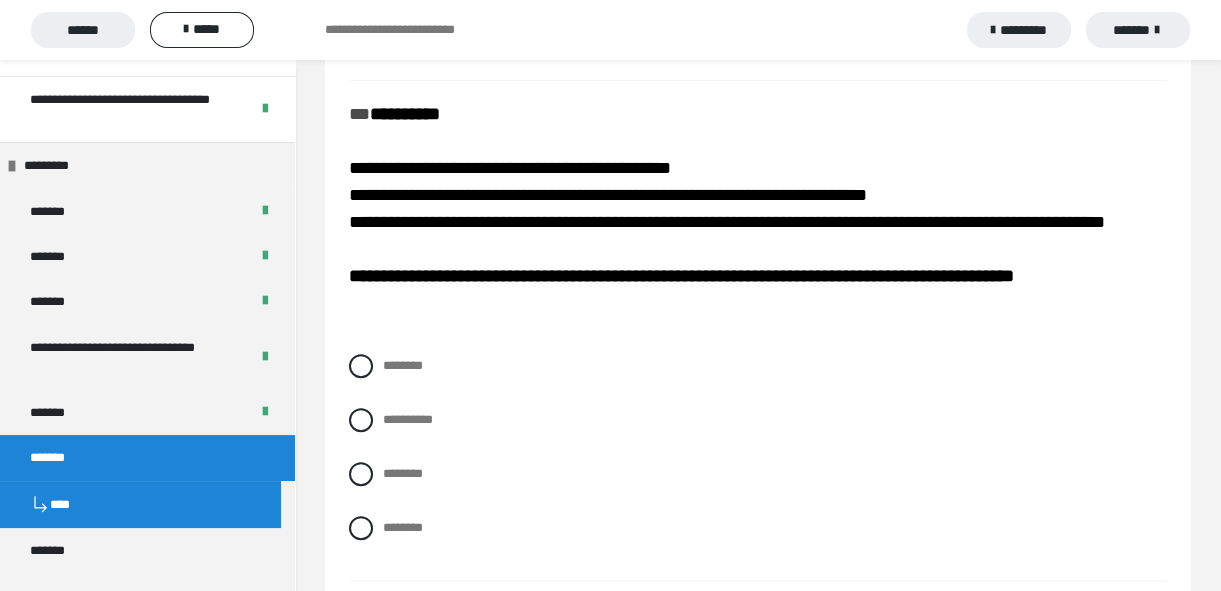 scroll, scrollTop: 1727, scrollLeft: 0, axis: vertical 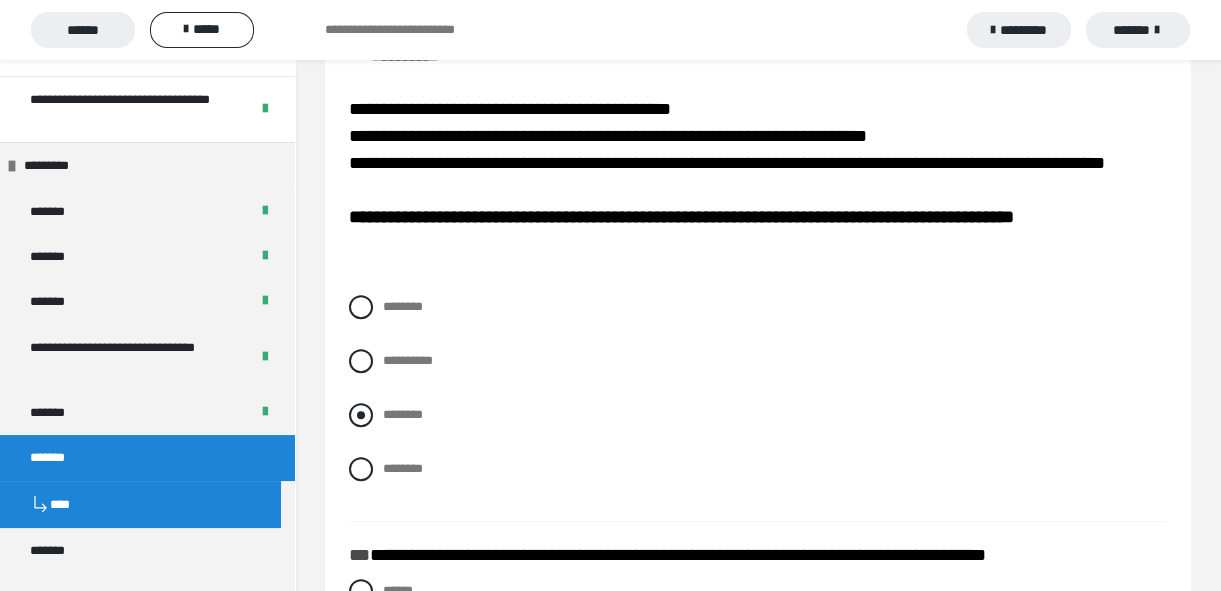 click at bounding box center (361, 415) 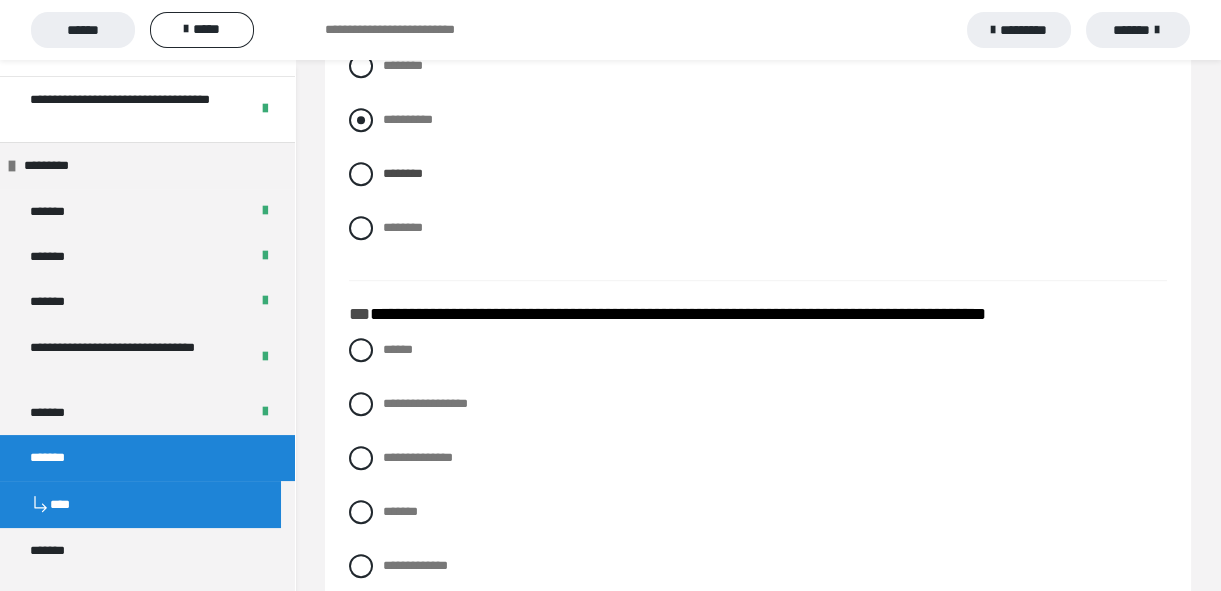 scroll, scrollTop: 2000, scrollLeft: 0, axis: vertical 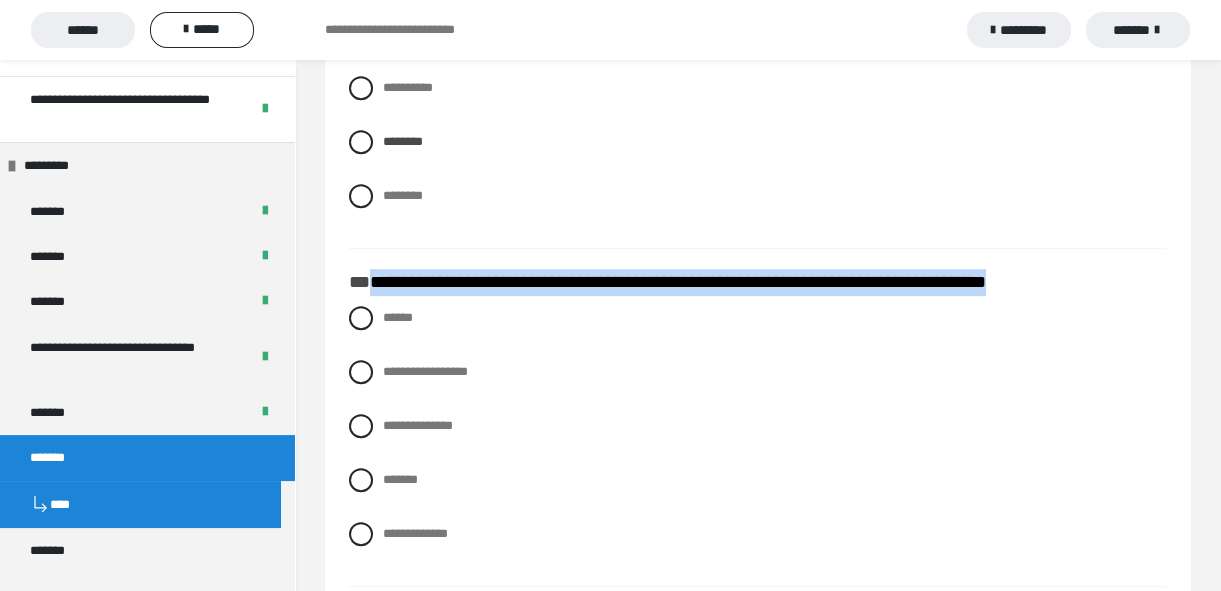 drag, startPoint x: 370, startPoint y: 280, endPoint x: 1092, endPoint y: 273, distance: 722.03394 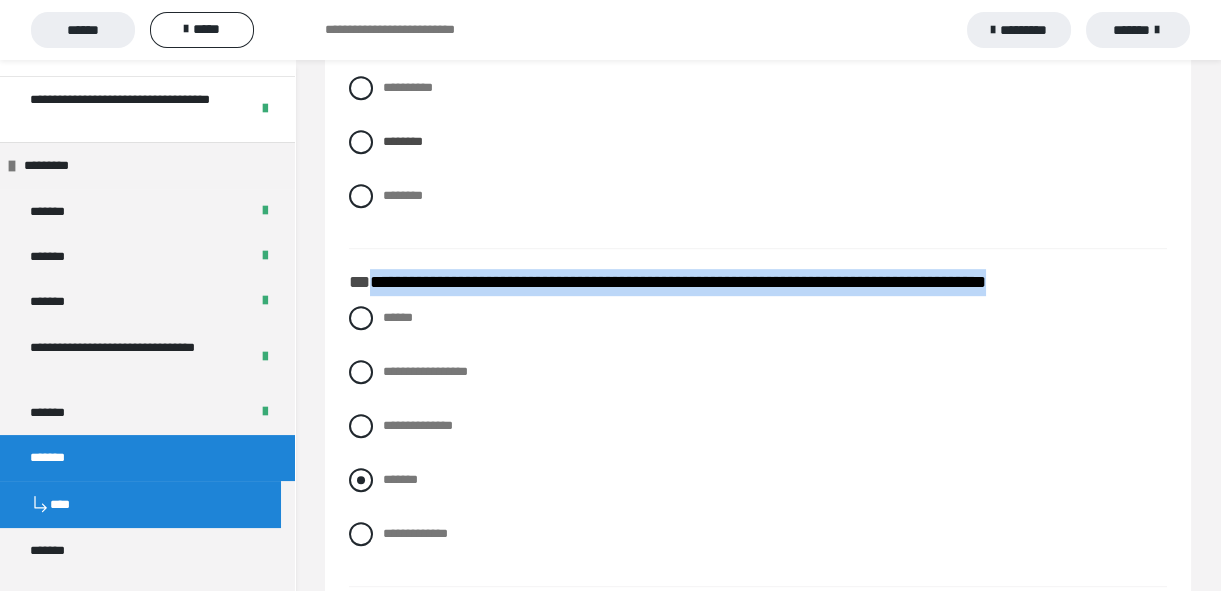 click at bounding box center (361, 480) 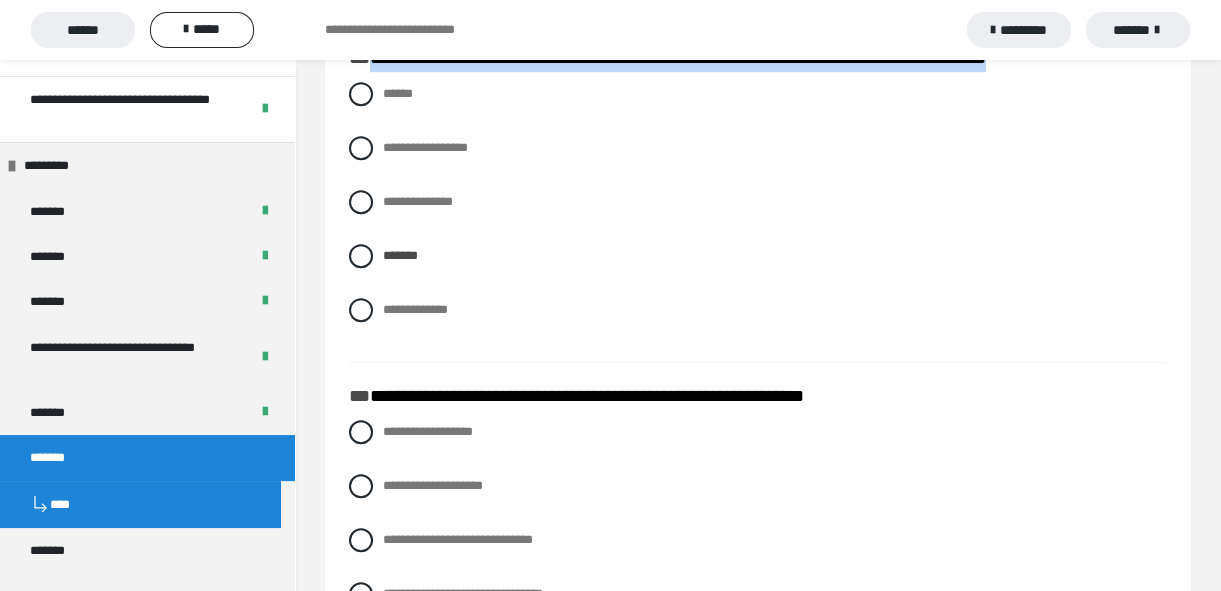 scroll, scrollTop: 2272, scrollLeft: 0, axis: vertical 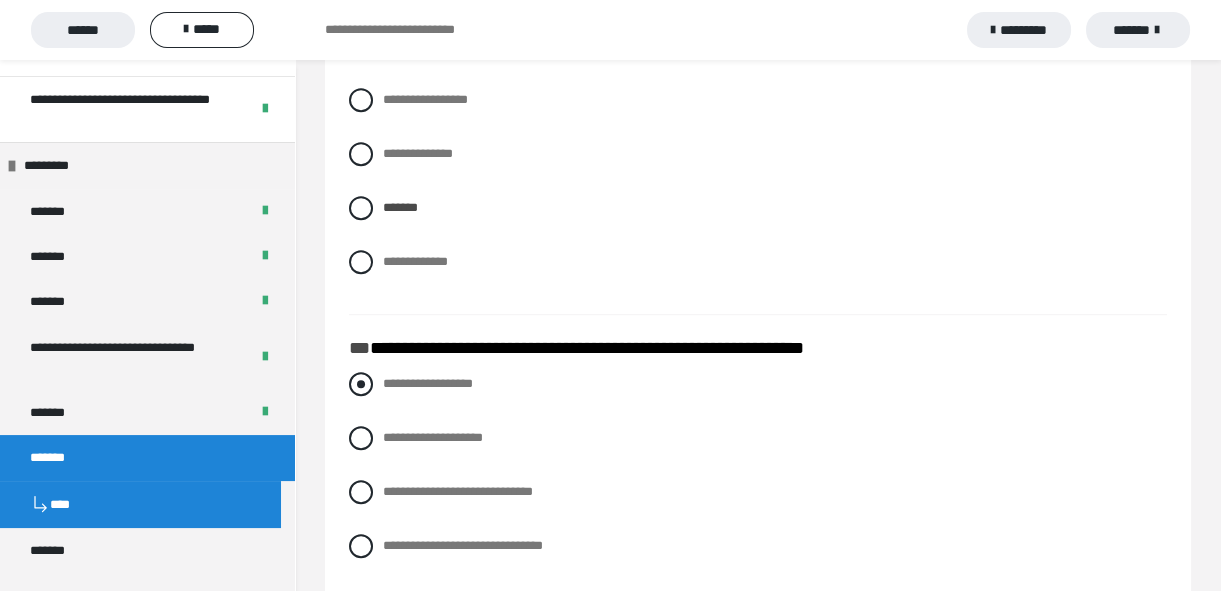 click at bounding box center (361, 384) 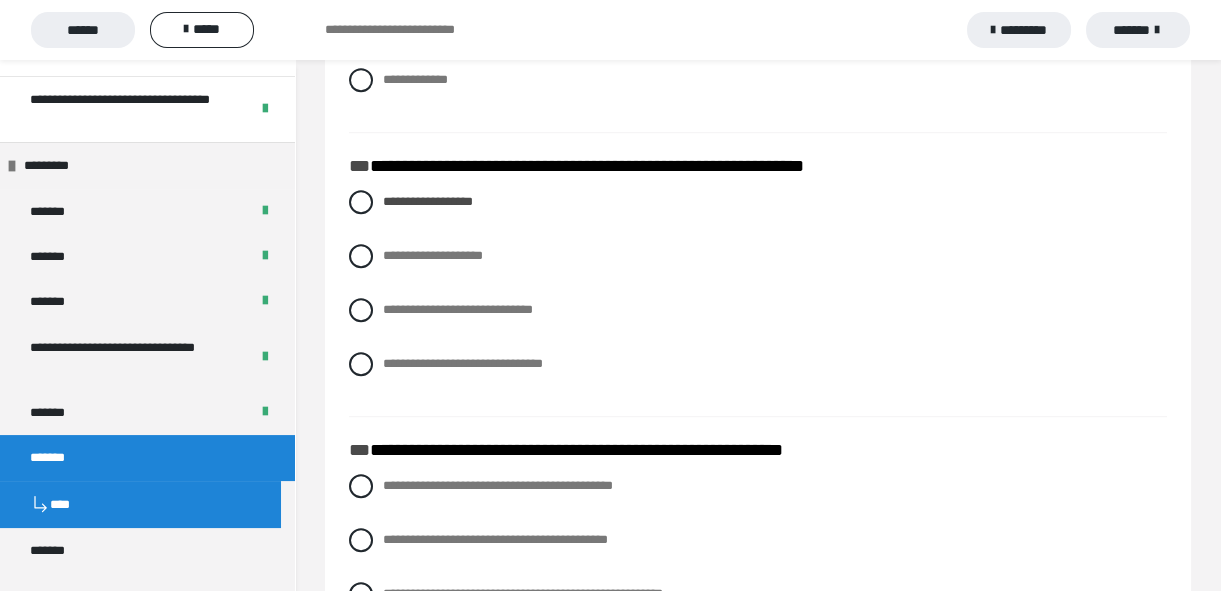 scroll, scrollTop: 2636, scrollLeft: 0, axis: vertical 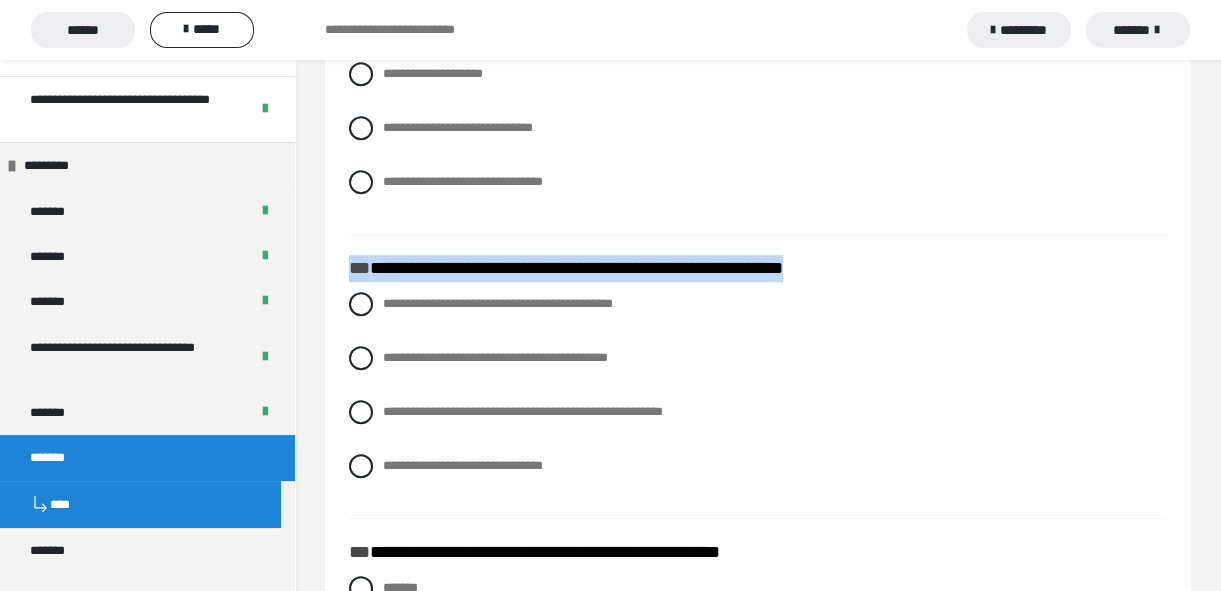 drag, startPoint x: 349, startPoint y: 261, endPoint x: 892, endPoint y: 245, distance: 543.23566 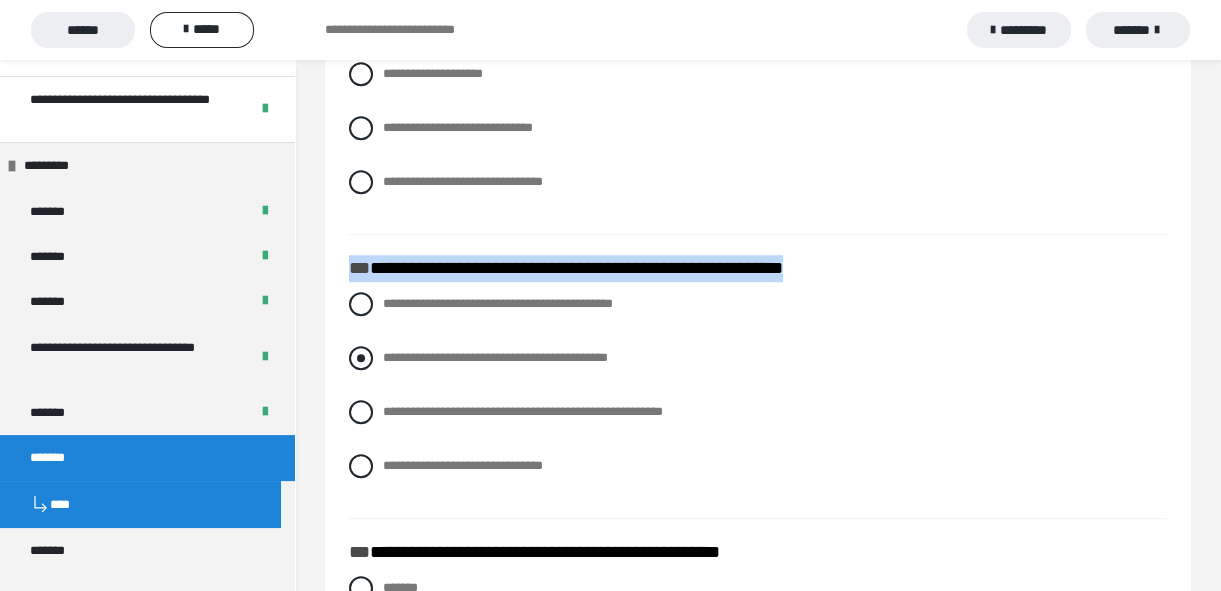 click at bounding box center [361, 358] 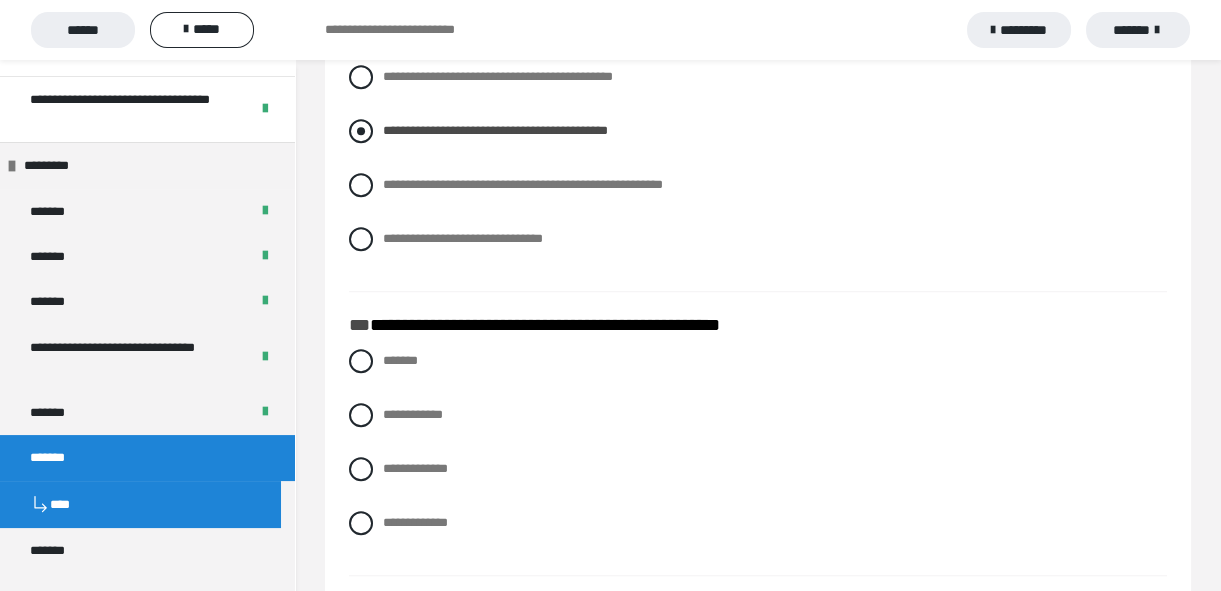 scroll, scrollTop: 2909, scrollLeft: 0, axis: vertical 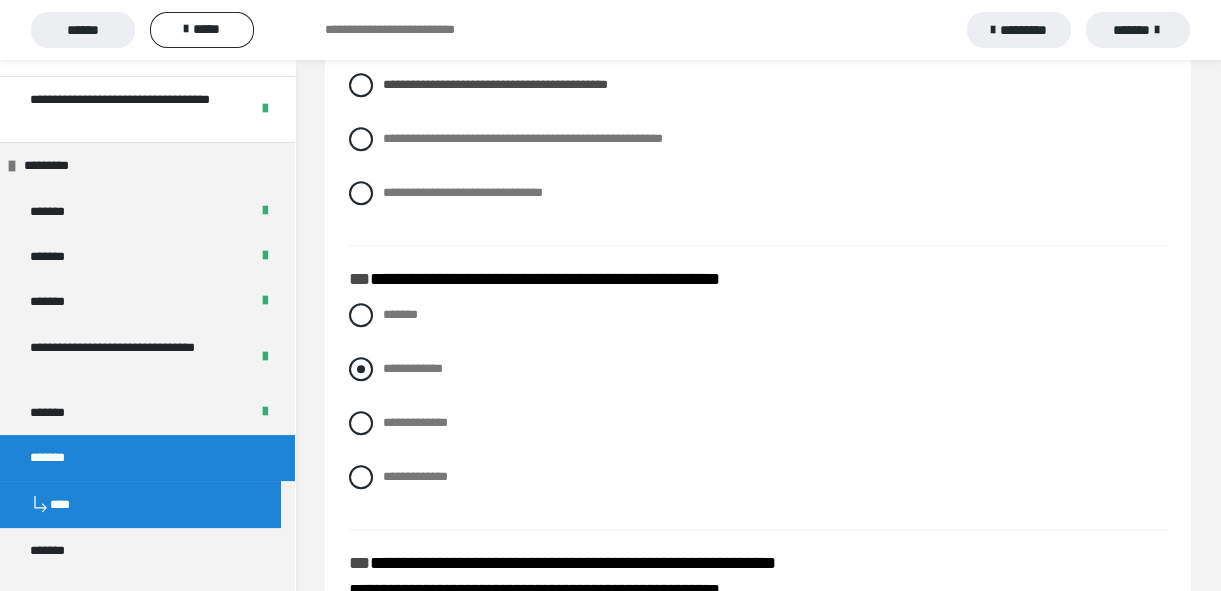 click at bounding box center (361, 369) 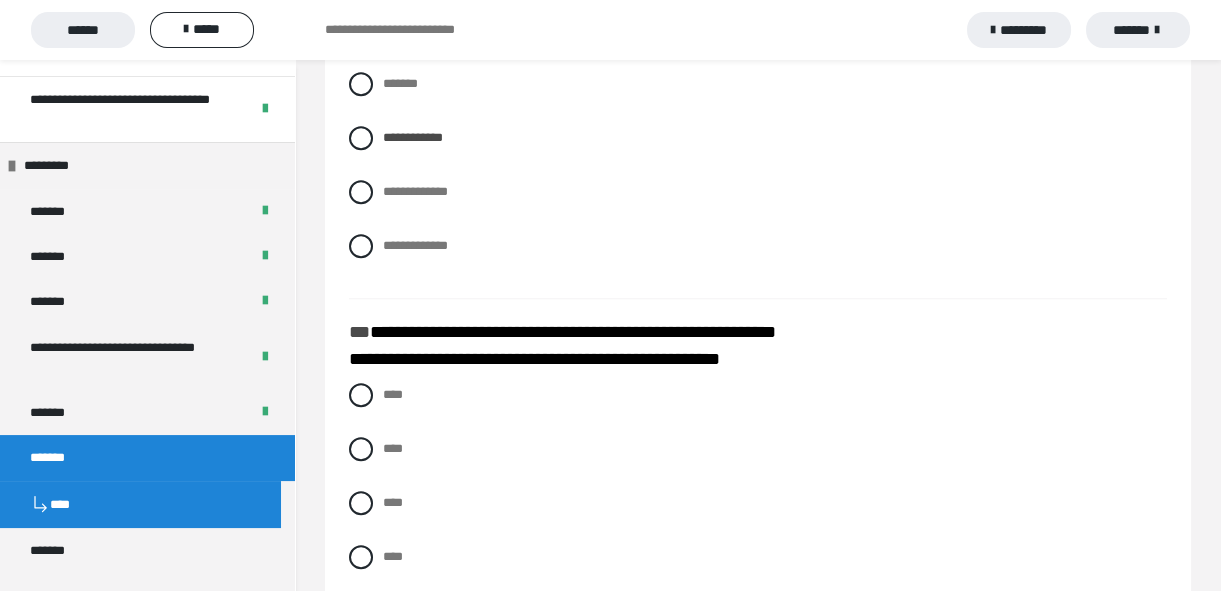 scroll, scrollTop: 3181, scrollLeft: 0, axis: vertical 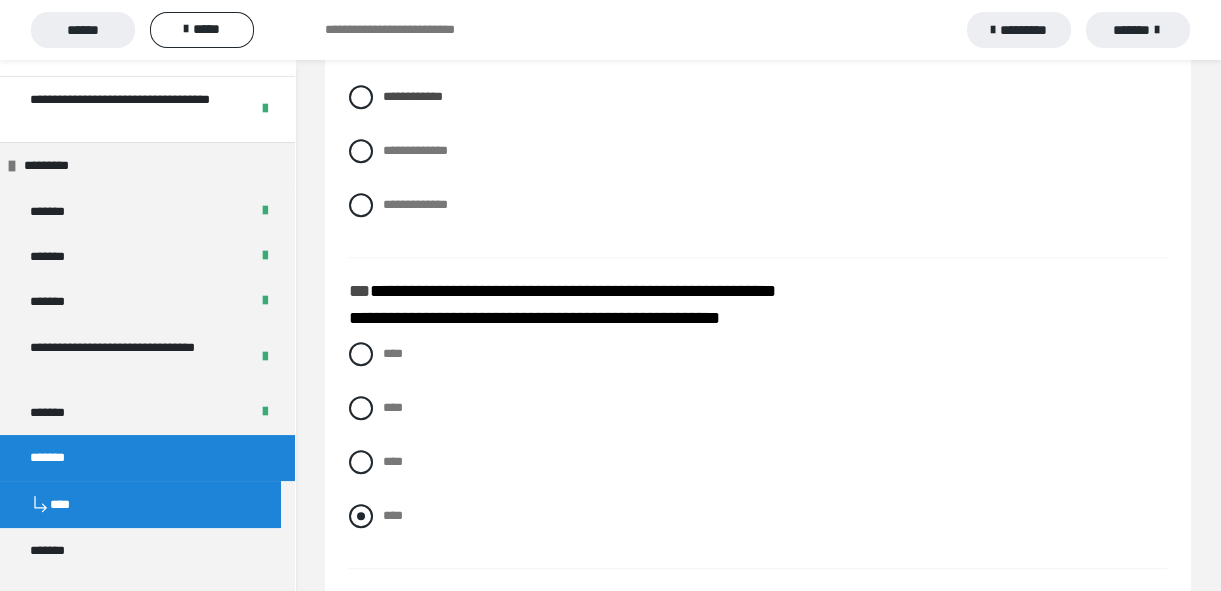 click at bounding box center [361, 516] 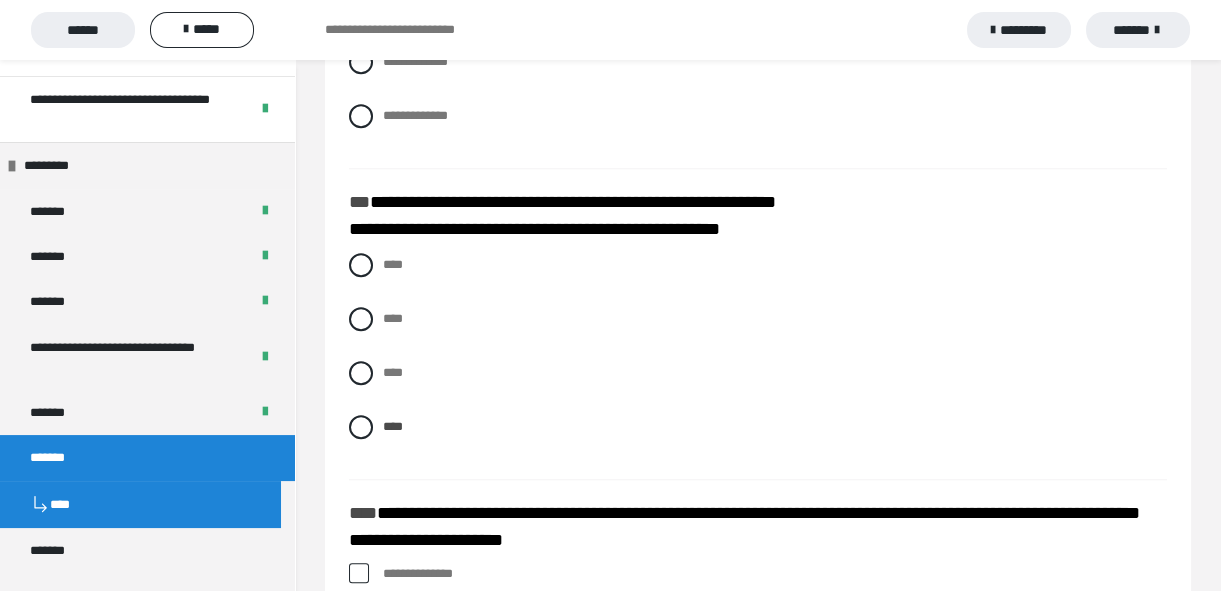 scroll, scrollTop: 3454, scrollLeft: 0, axis: vertical 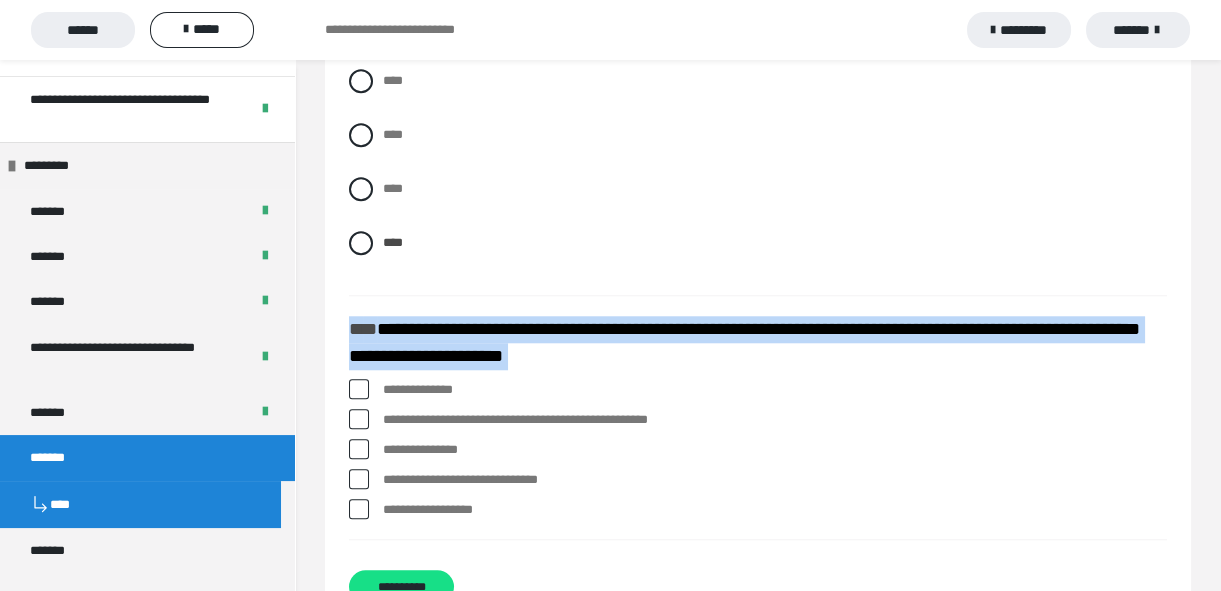 drag, startPoint x: 347, startPoint y: 325, endPoint x: 808, endPoint y: 374, distance: 463.5968 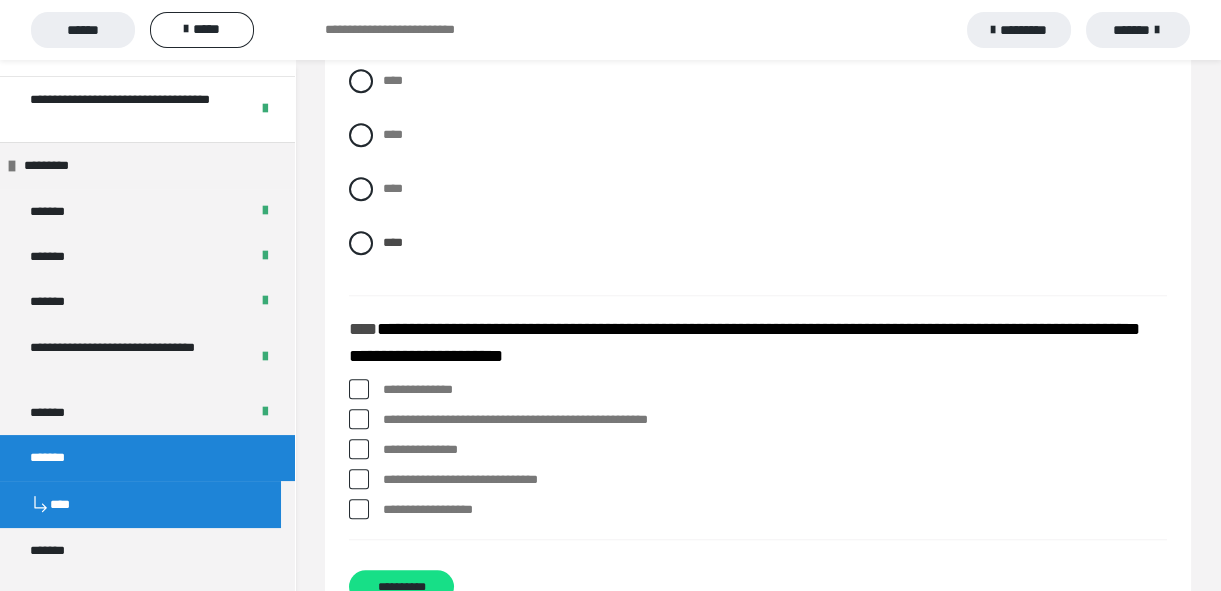 click on "**** **** **** ****" at bounding box center [758, 177] 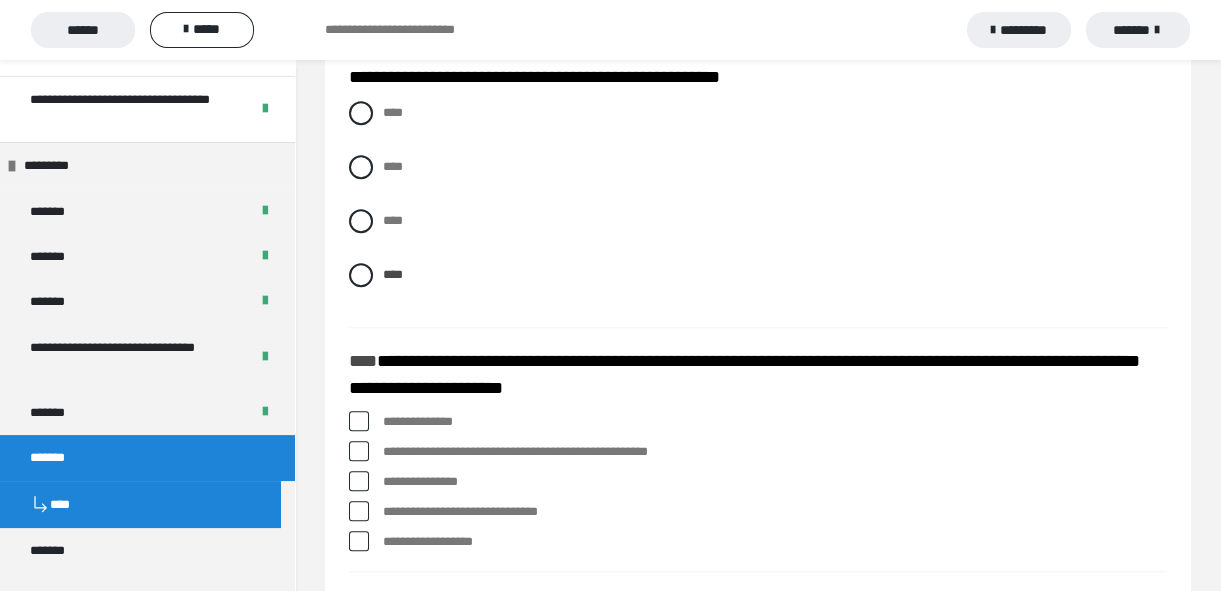 scroll, scrollTop: 3520, scrollLeft: 0, axis: vertical 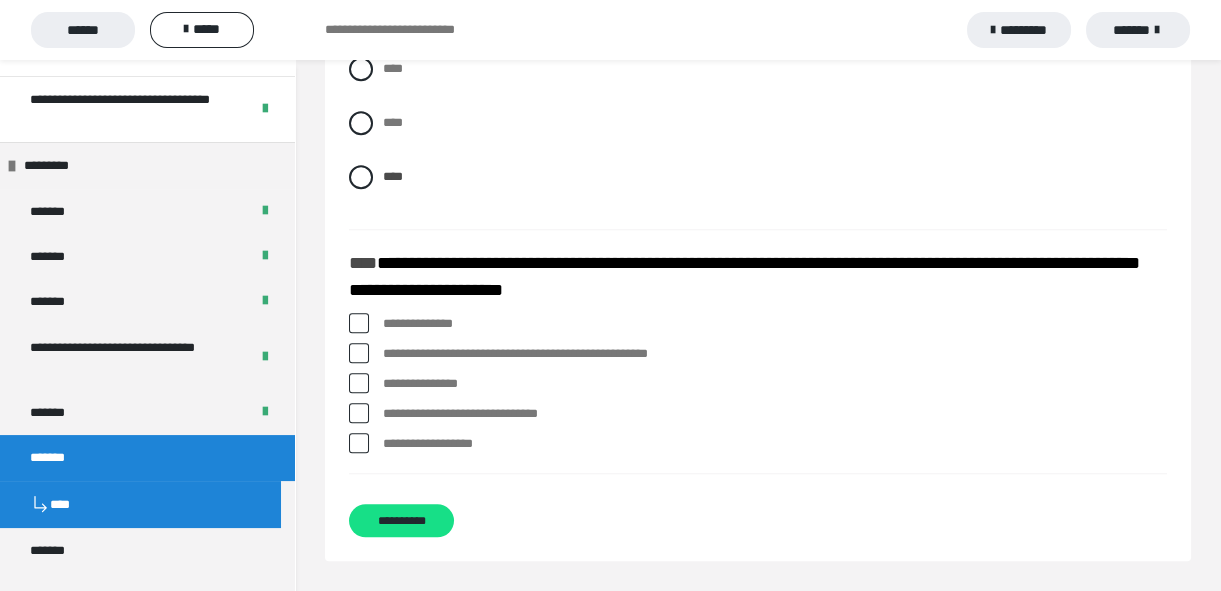 click at bounding box center [359, 353] 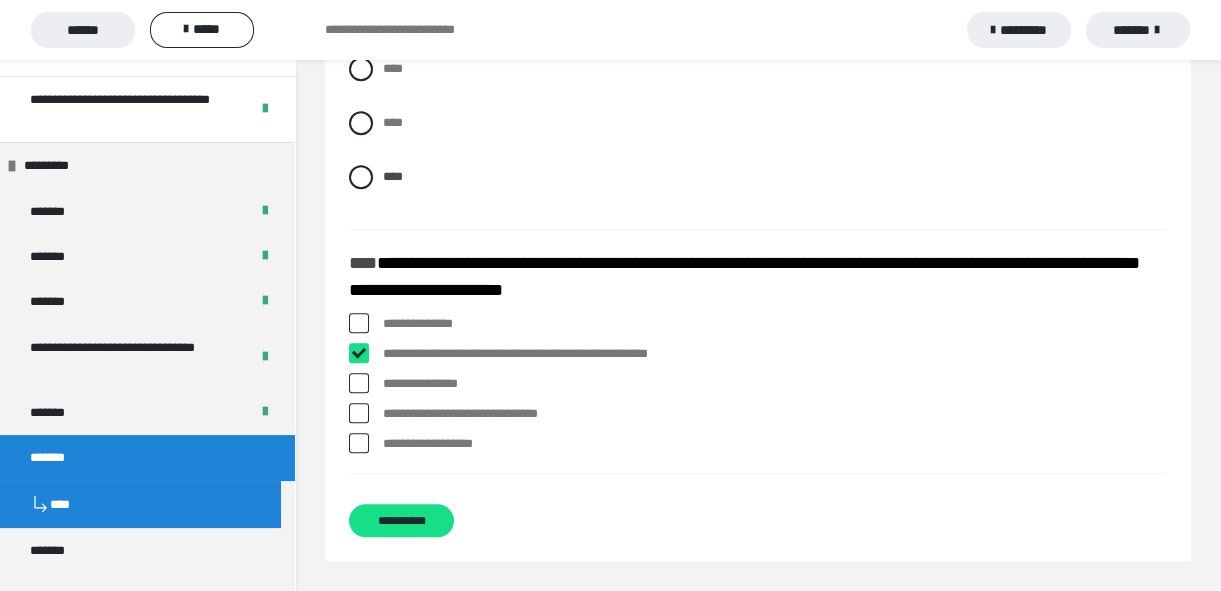 checkbox on "****" 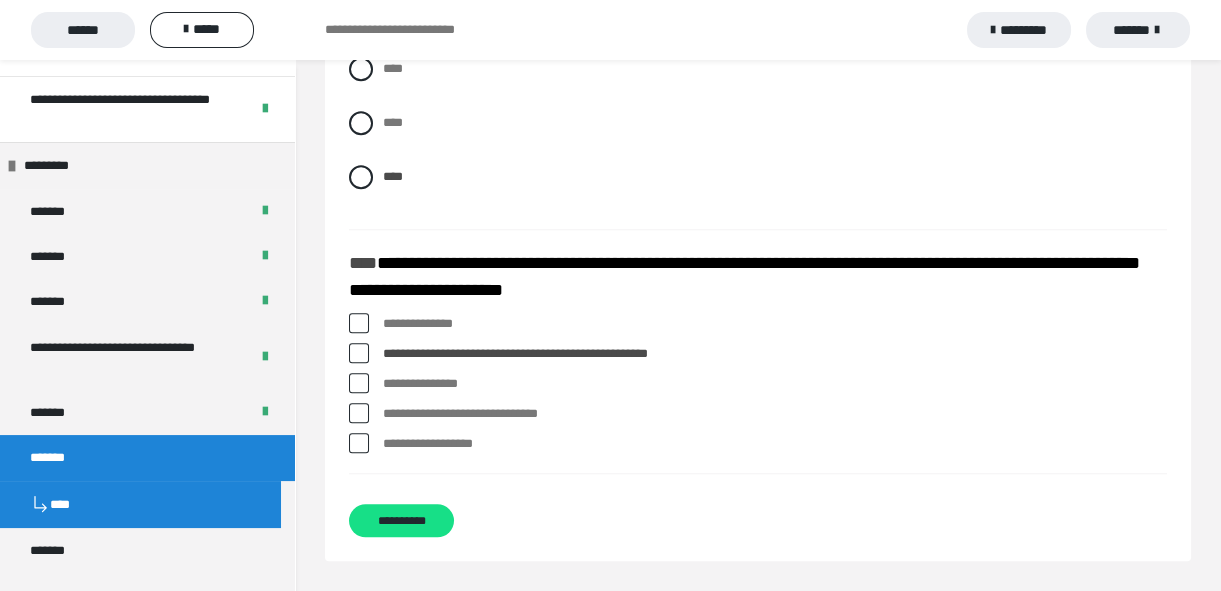 click at bounding box center [359, 413] 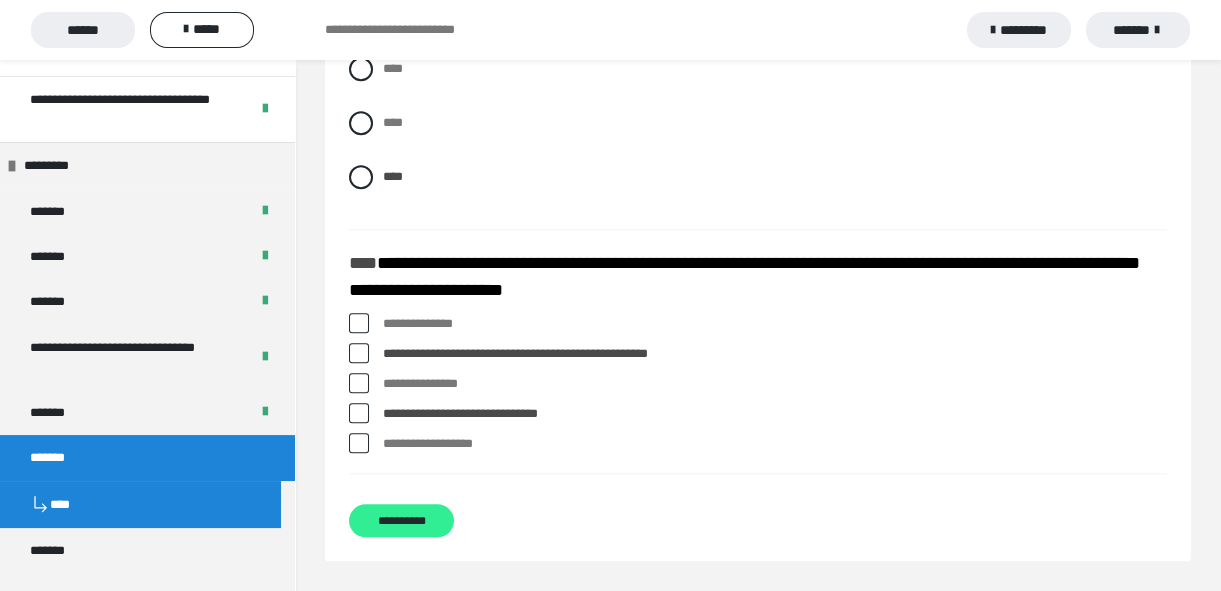click on "**********" at bounding box center [401, 520] 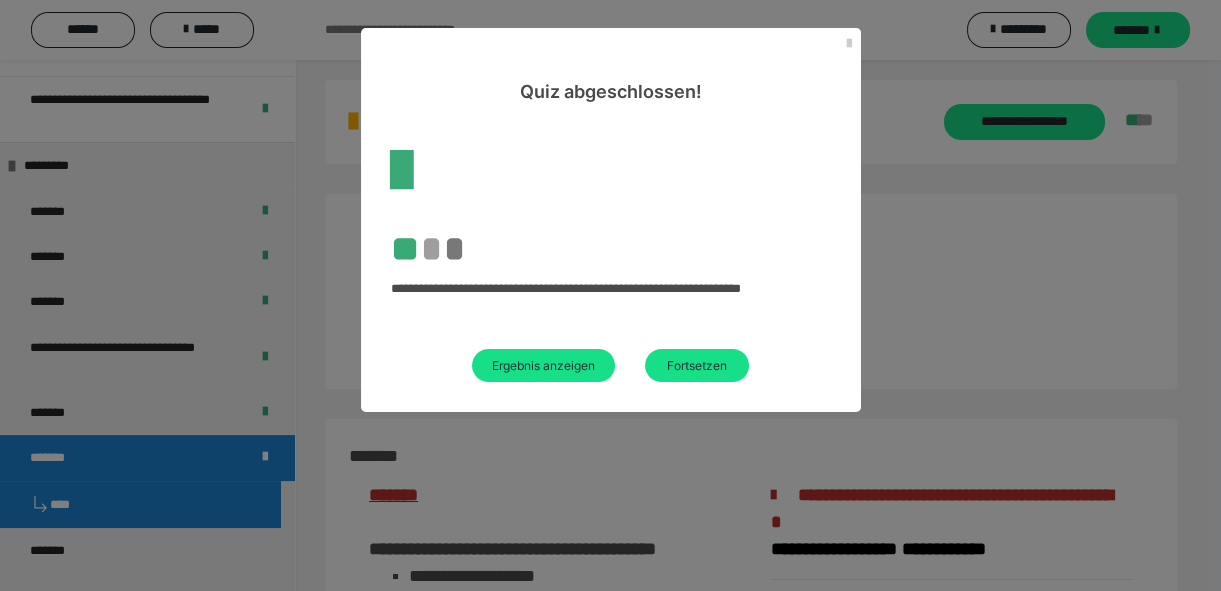 scroll, scrollTop: 0, scrollLeft: 0, axis: both 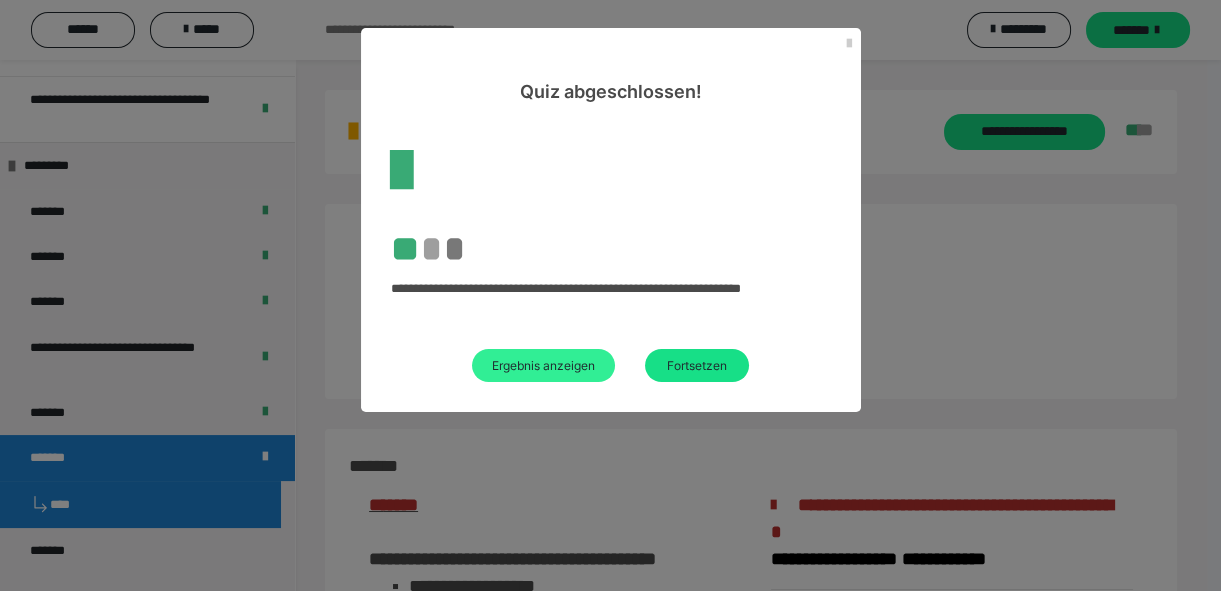 click on "Ergebnis anzeigen" at bounding box center (543, 365) 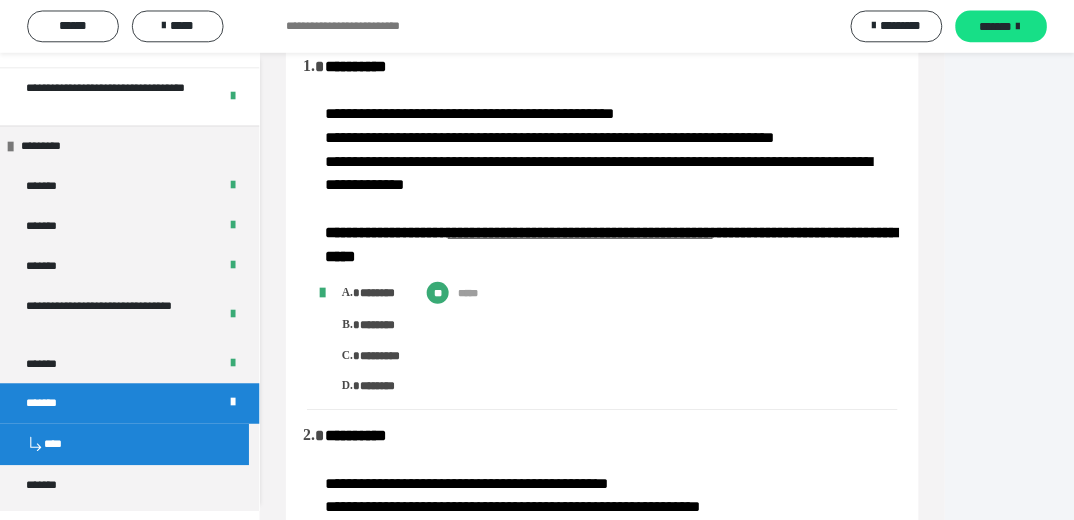 scroll, scrollTop: 91, scrollLeft: 0, axis: vertical 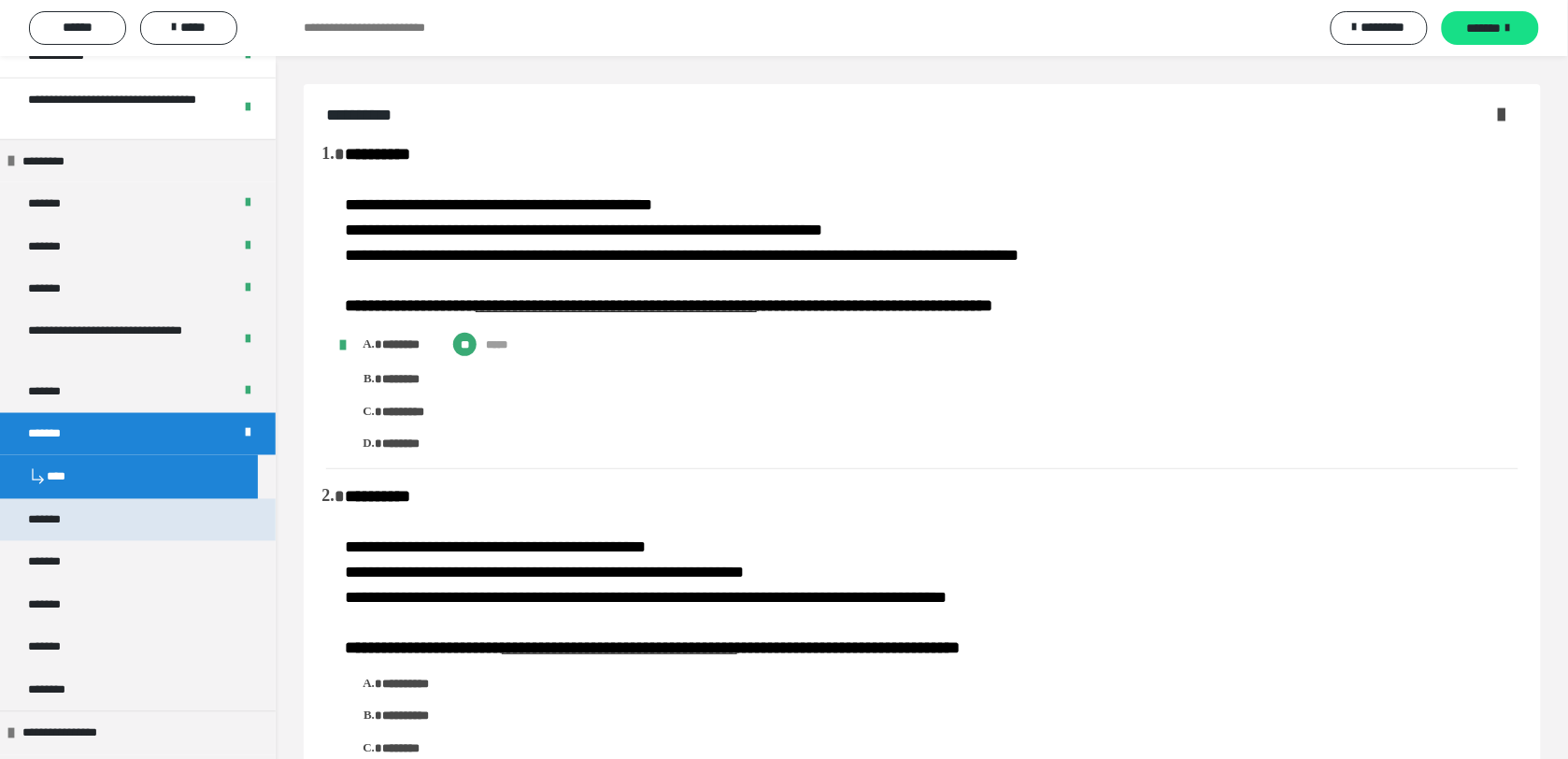 click on "*******" at bounding box center [137, 520] 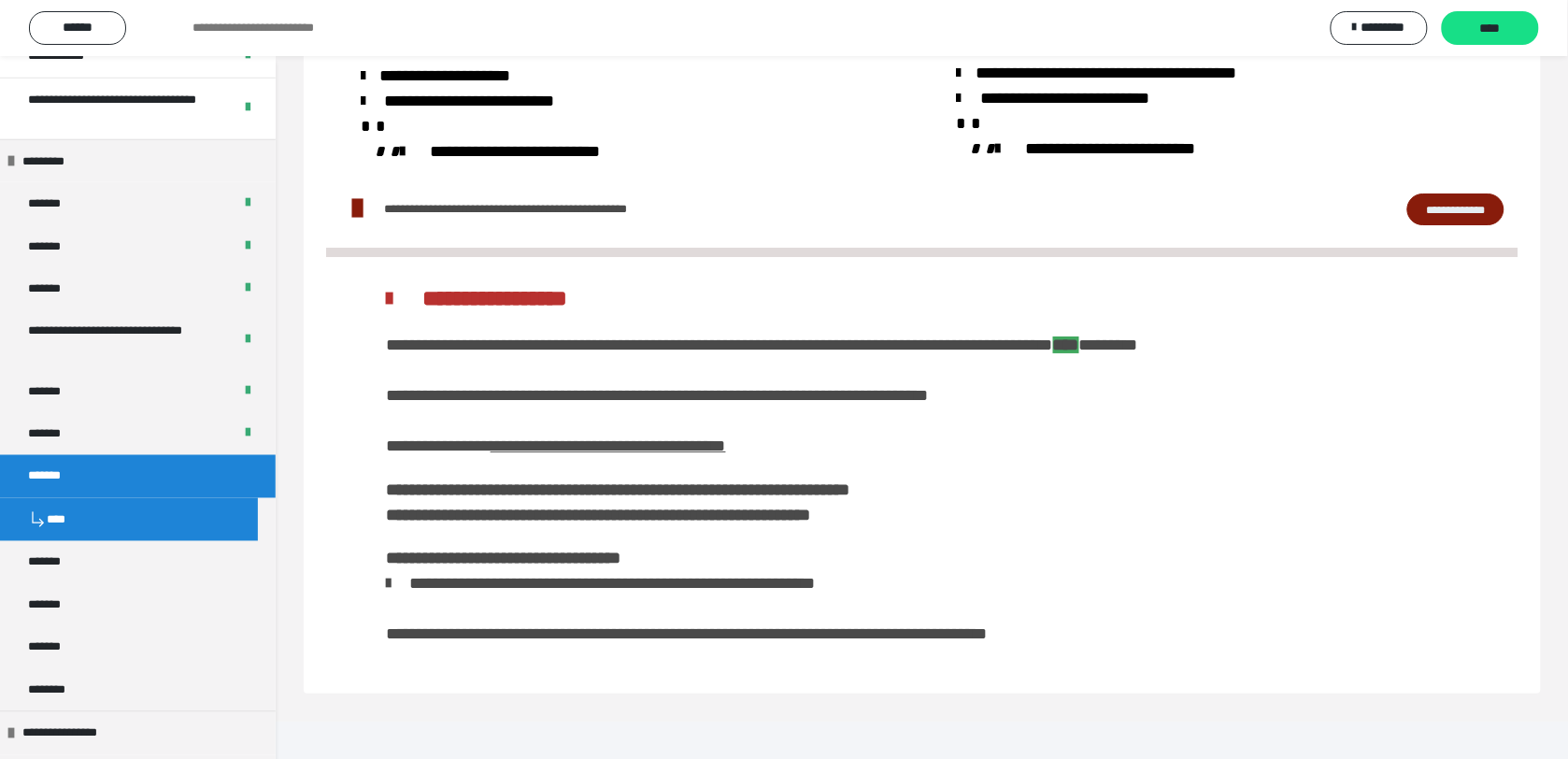 scroll, scrollTop: 1932, scrollLeft: 0, axis: vertical 